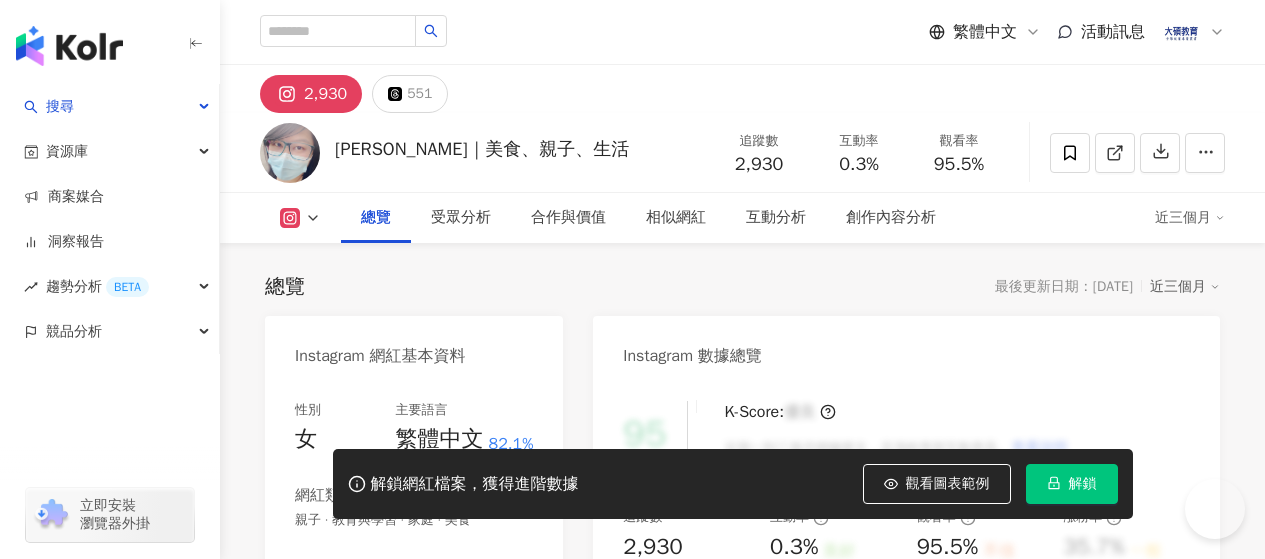 scroll, scrollTop: 300, scrollLeft: 0, axis: vertical 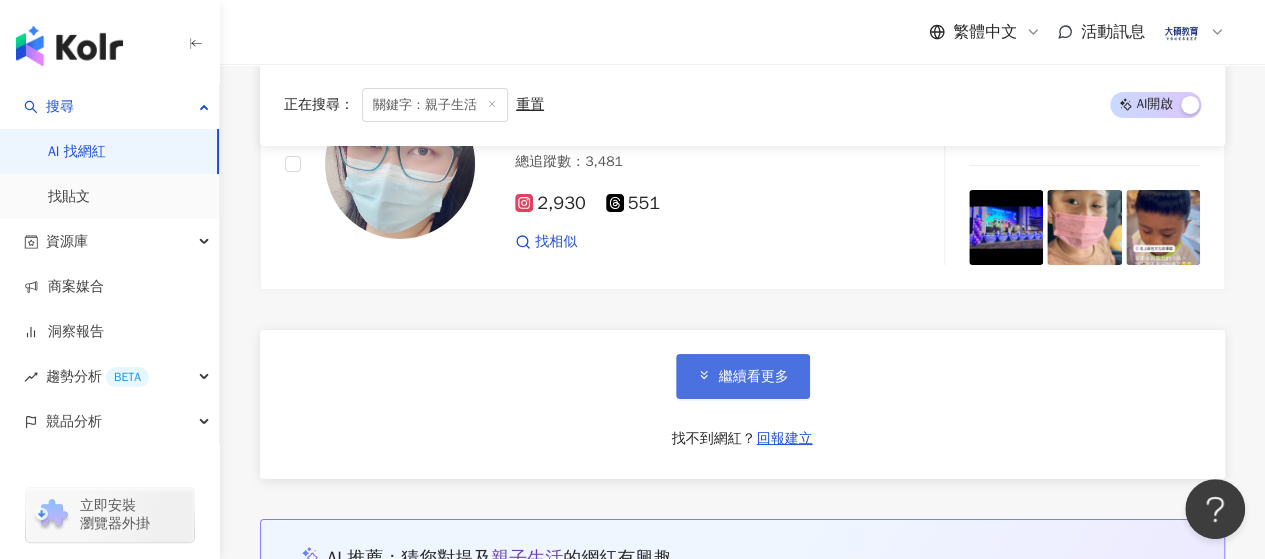click on "繼續看更多" at bounding box center [743, 376] 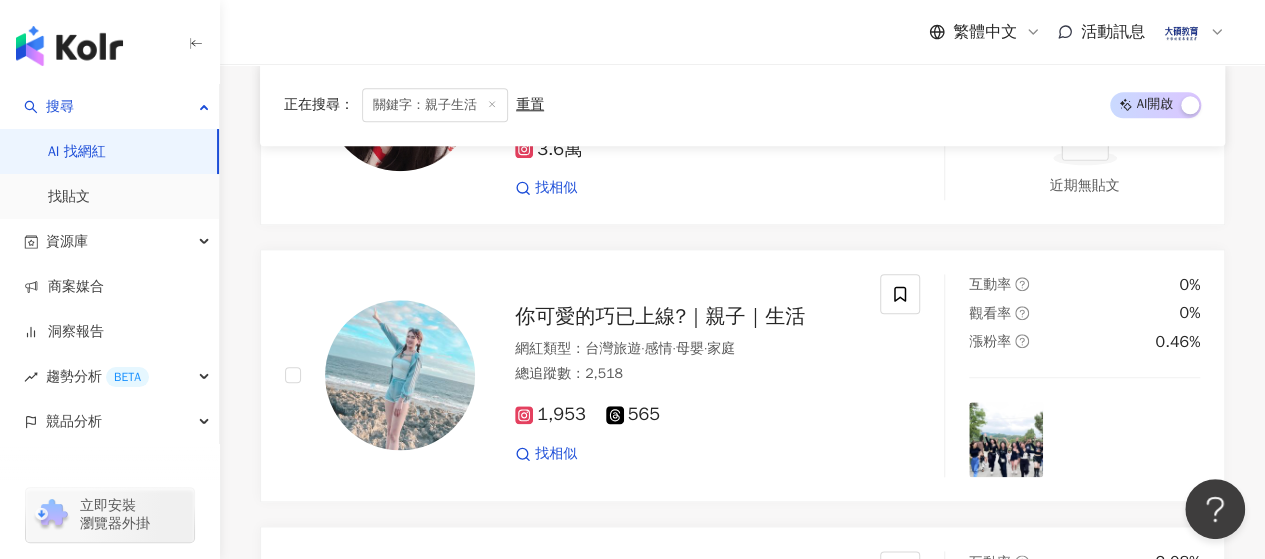 scroll, scrollTop: 5000, scrollLeft: 0, axis: vertical 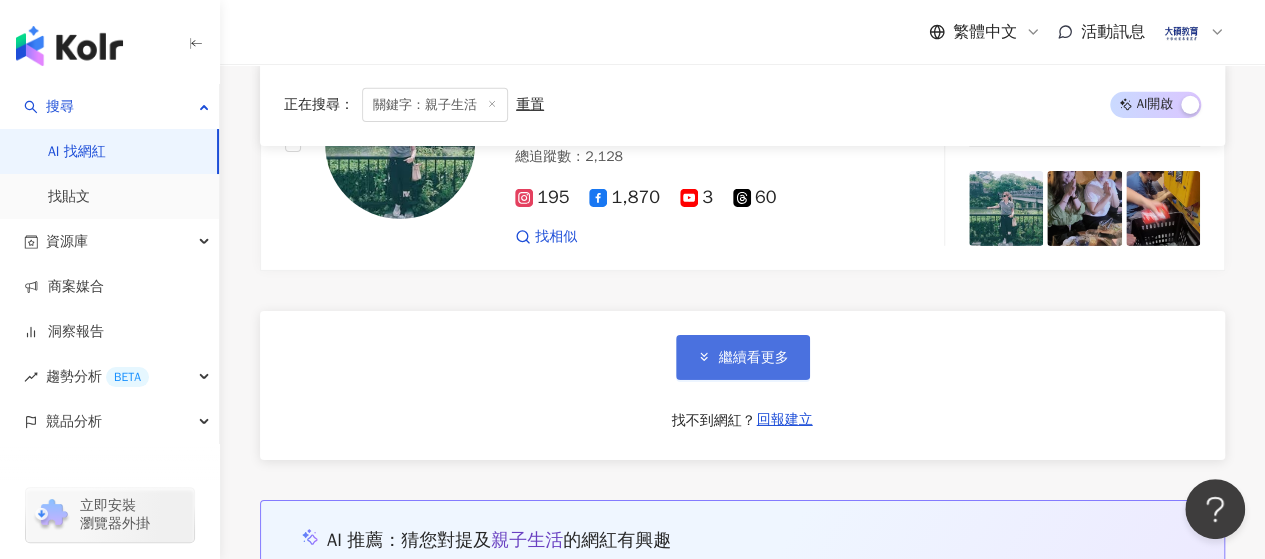 click on "繼續看更多" at bounding box center (754, 358) 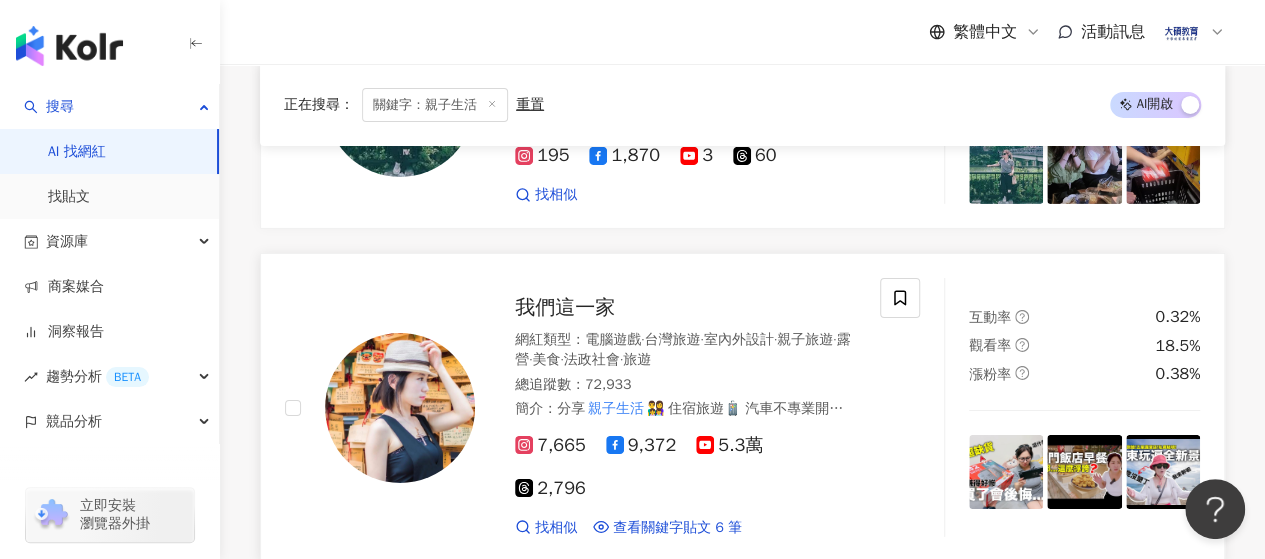 scroll, scrollTop: 7000, scrollLeft: 0, axis: vertical 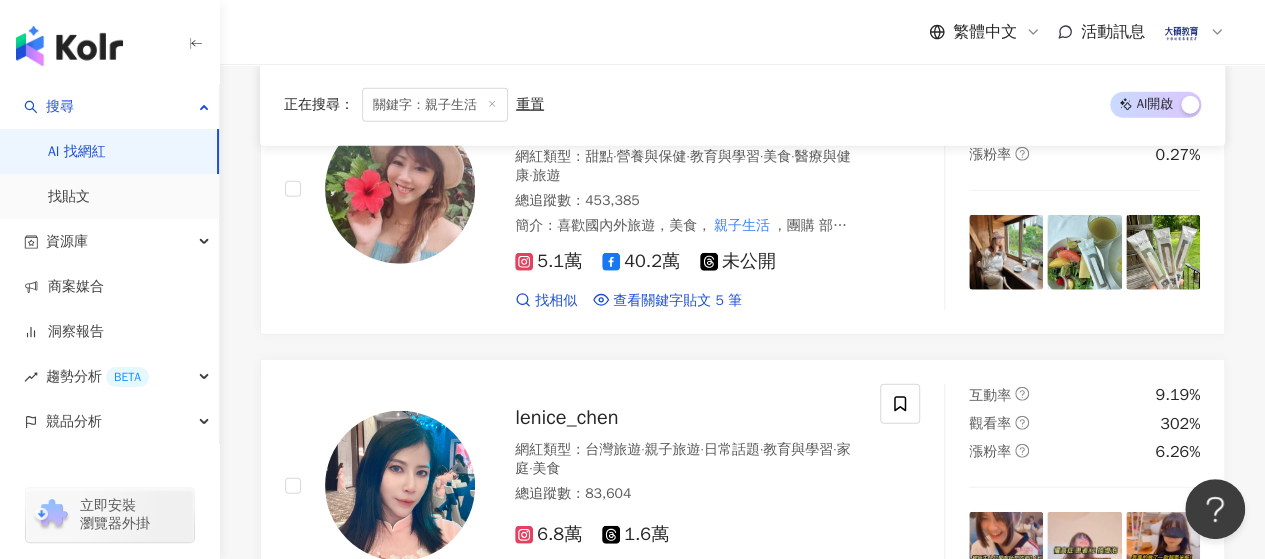 click on "繼續看更多" at bounding box center [743, 698] 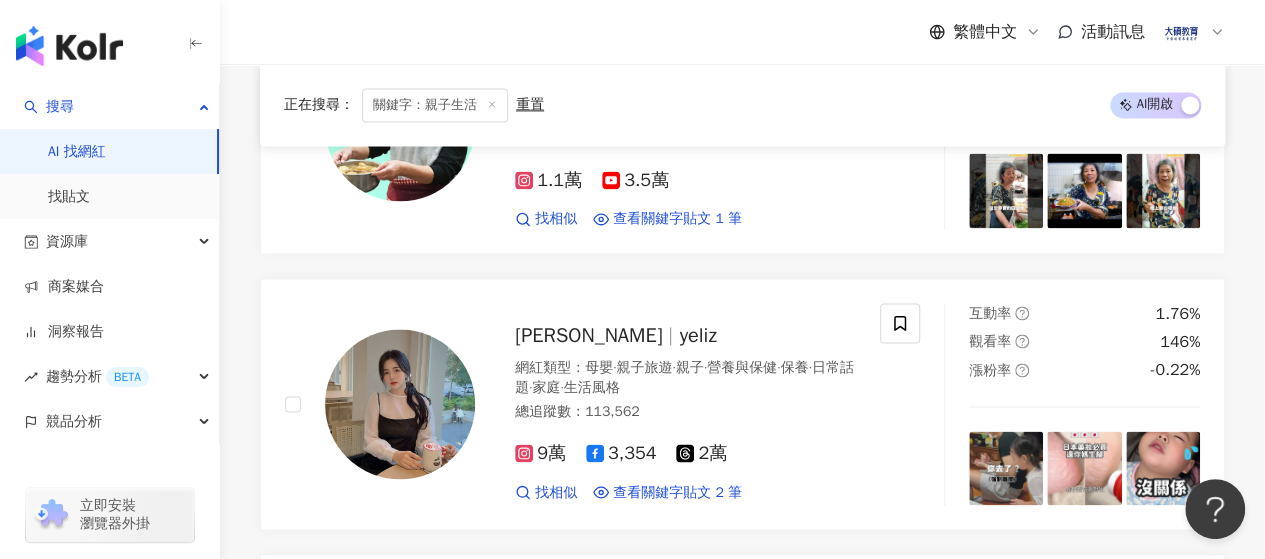 scroll, scrollTop: 12800, scrollLeft: 0, axis: vertical 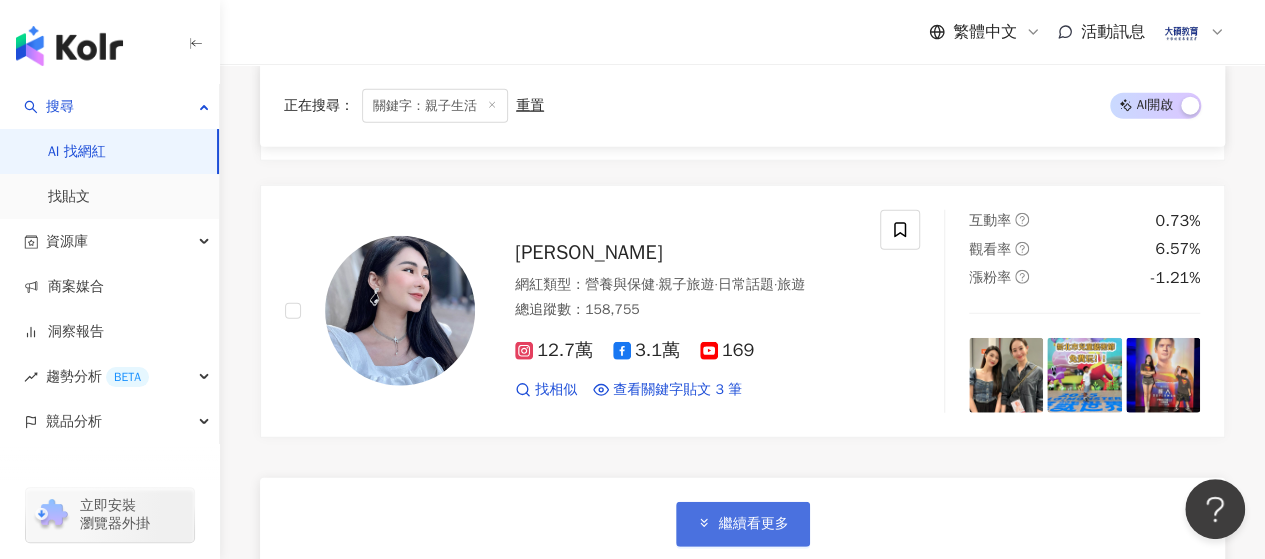 click on "繼續看更多" at bounding box center (754, 524) 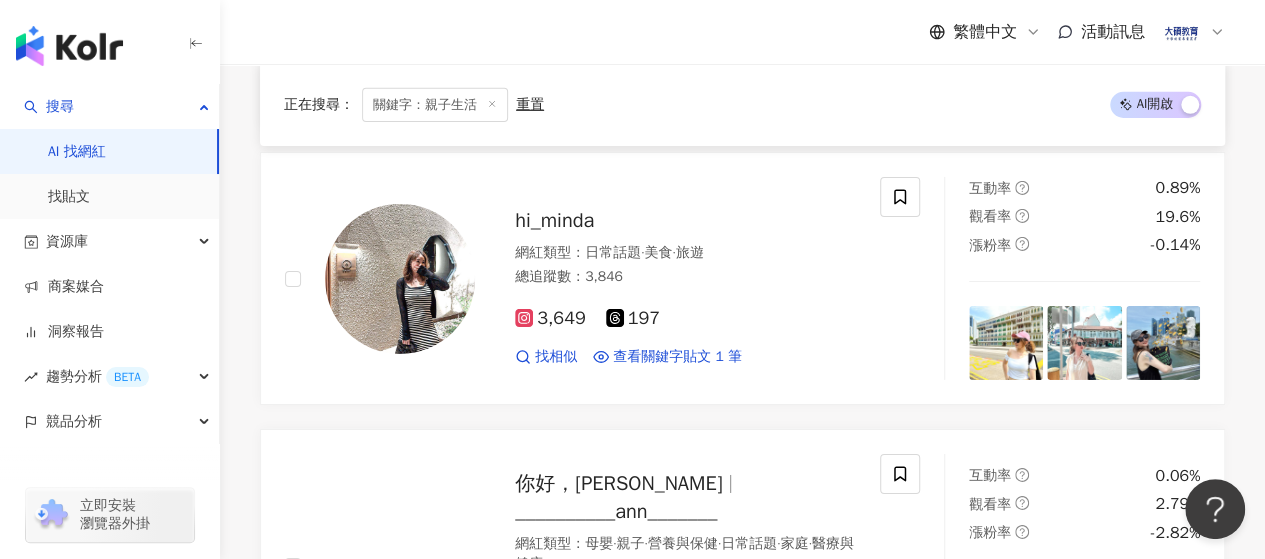 scroll, scrollTop: 14600, scrollLeft: 0, axis: vertical 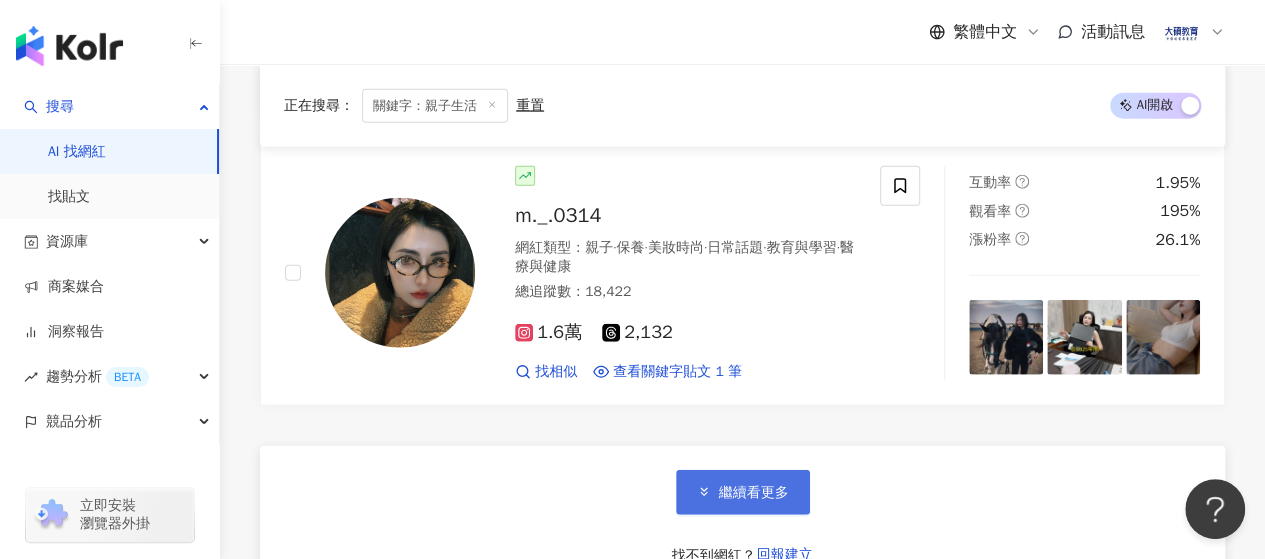click on "繼續看更多" at bounding box center (743, 492) 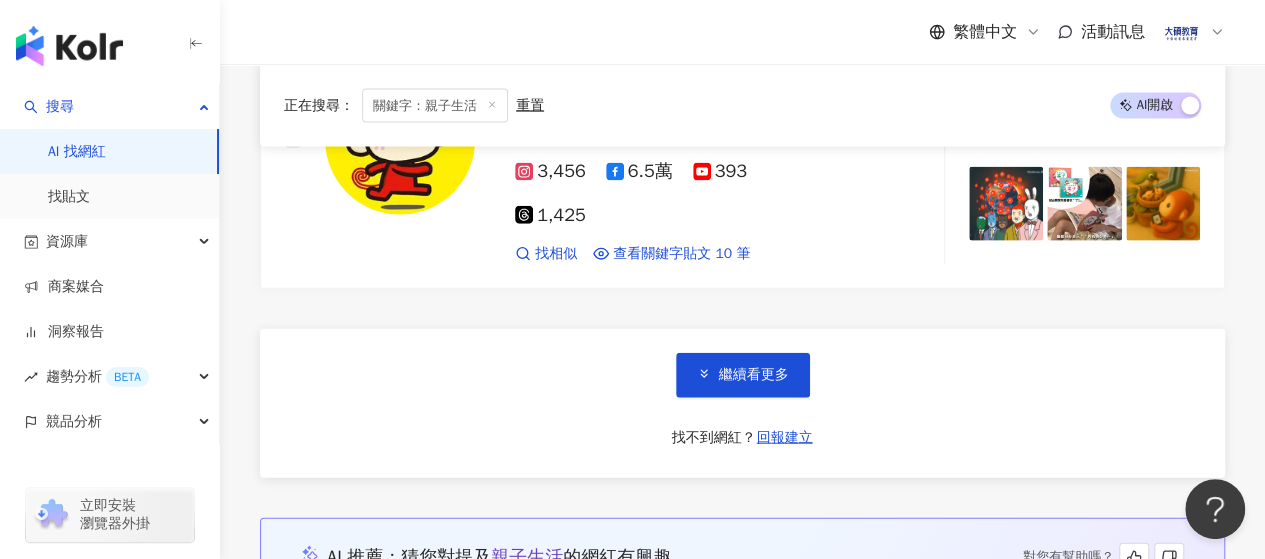 scroll, scrollTop: 21200, scrollLeft: 0, axis: vertical 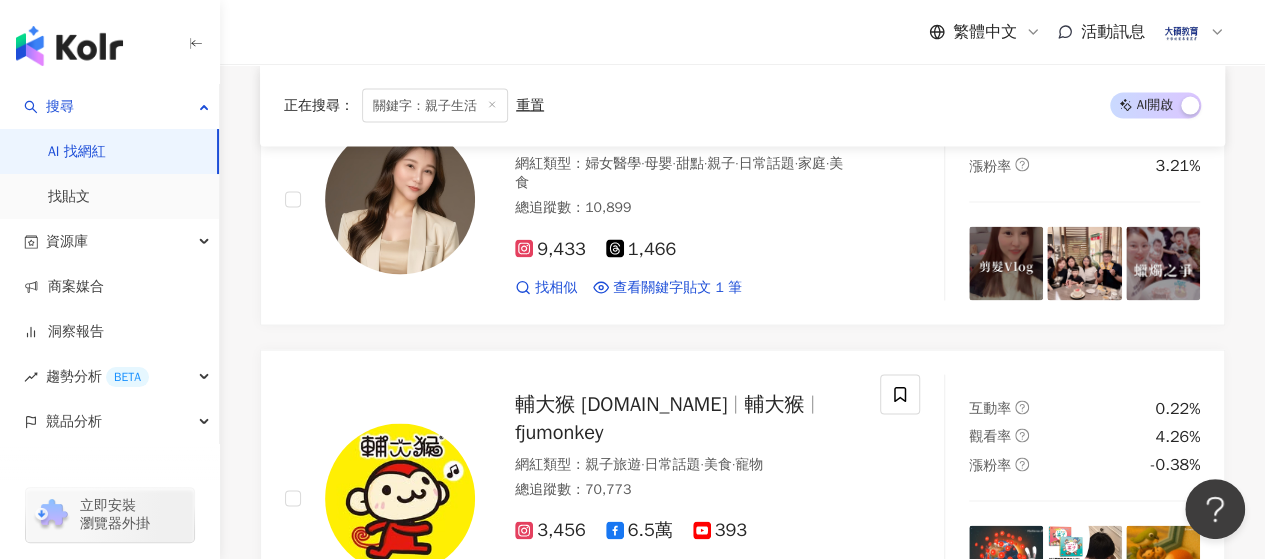 click on "繼續看更多" at bounding box center [754, 733] 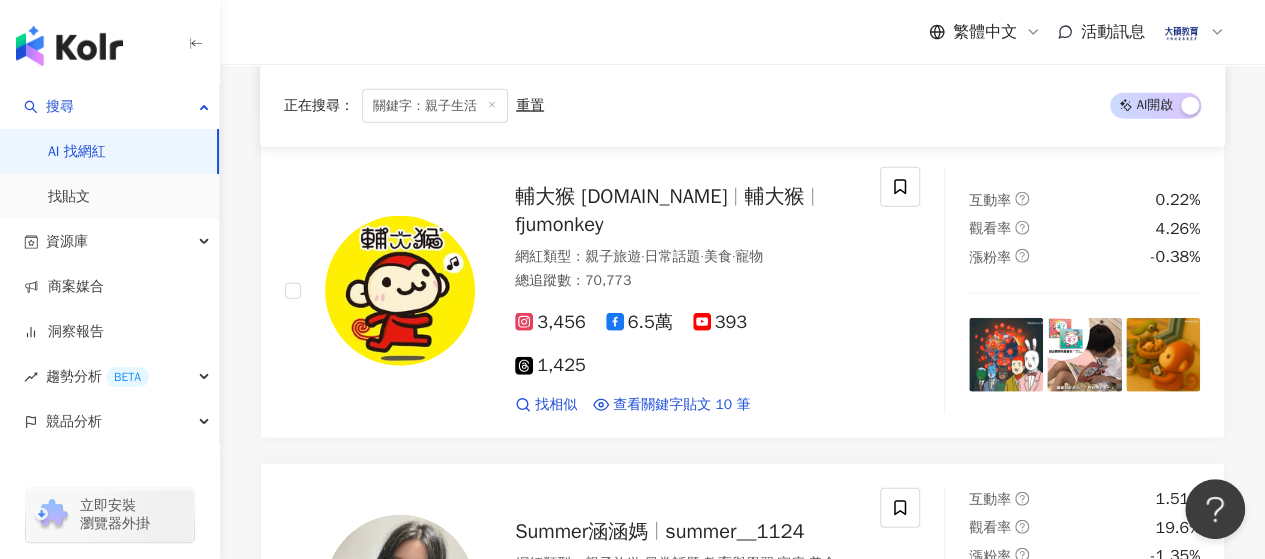 scroll, scrollTop: 21400, scrollLeft: 0, axis: vertical 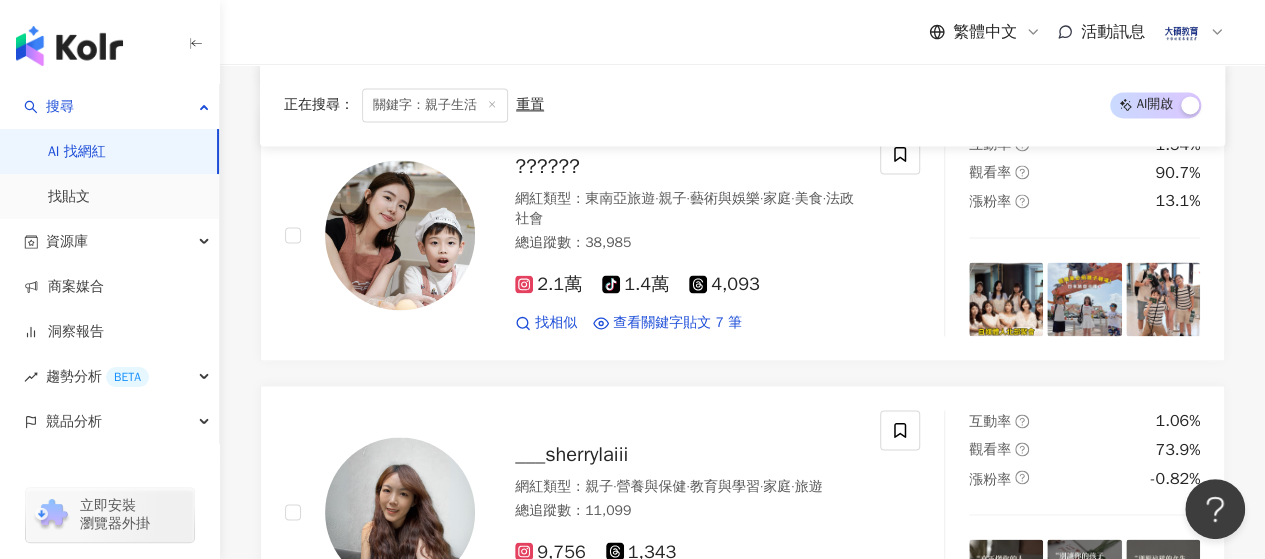 click on "繼續看更多" at bounding box center [743, 724] 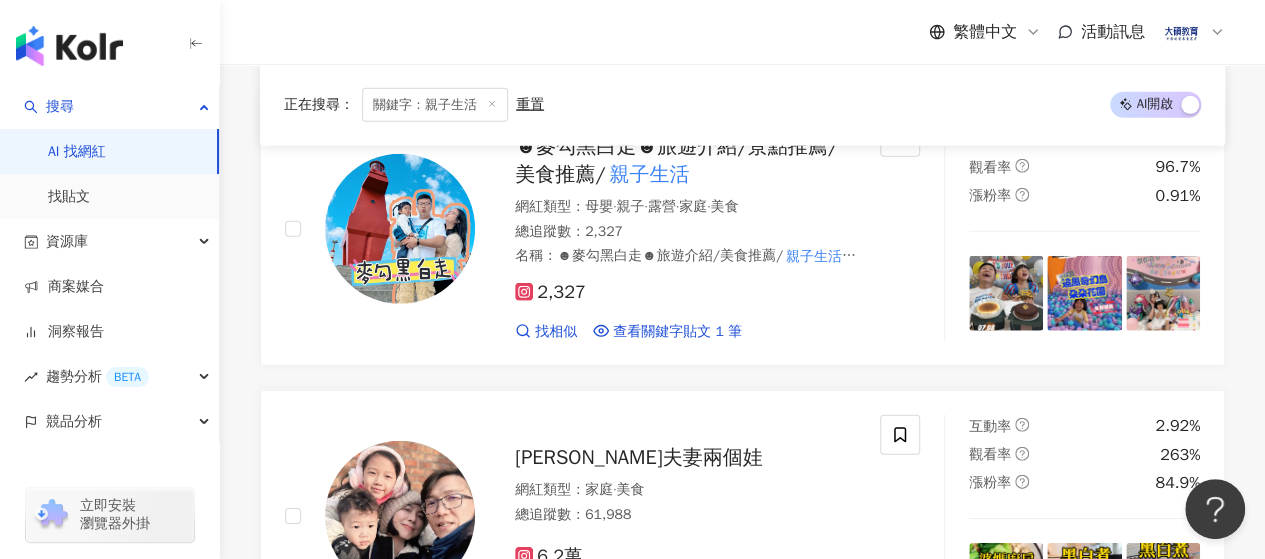 scroll, scrollTop: 25900, scrollLeft: 0, axis: vertical 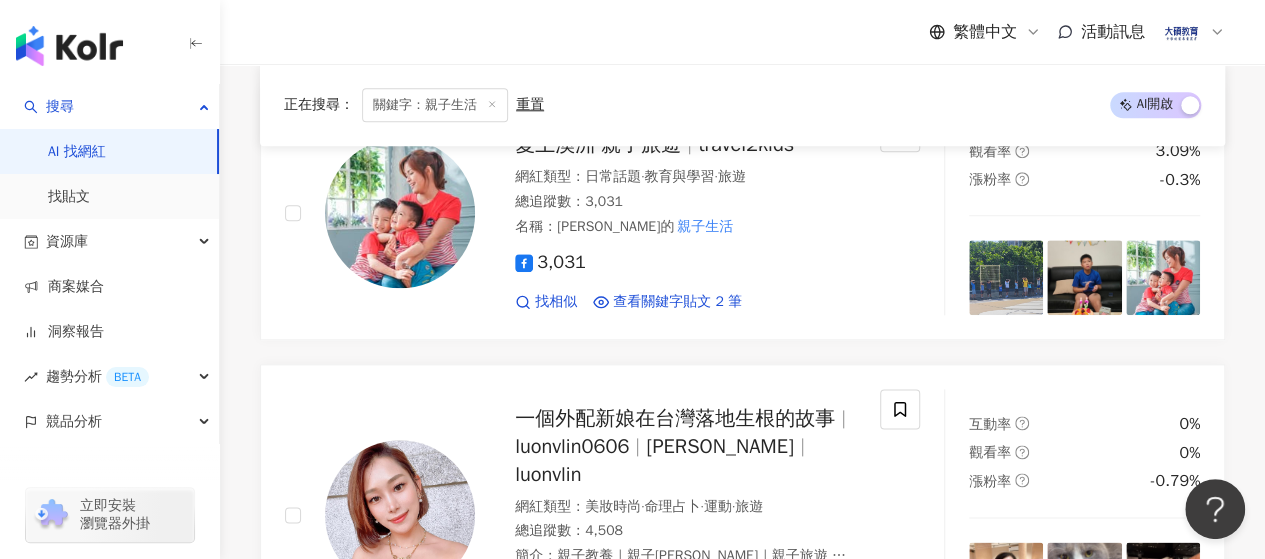 click on "繼續看更多" at bounding box center (754, 752) 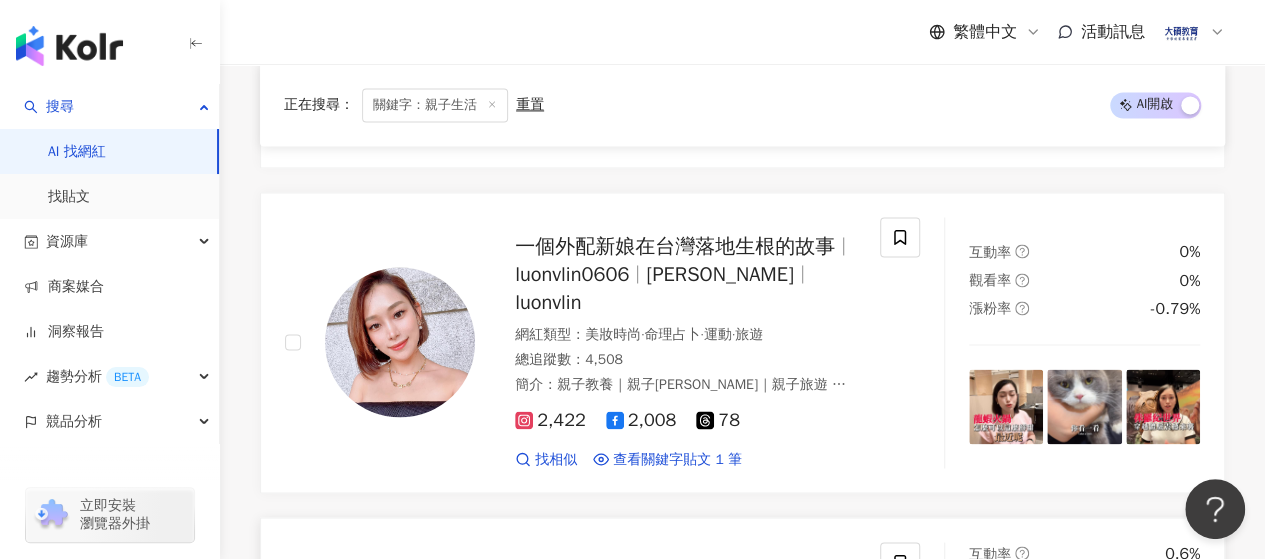 scroll, scrollTop: 28100, scrollLeft: 0, axis: vertical 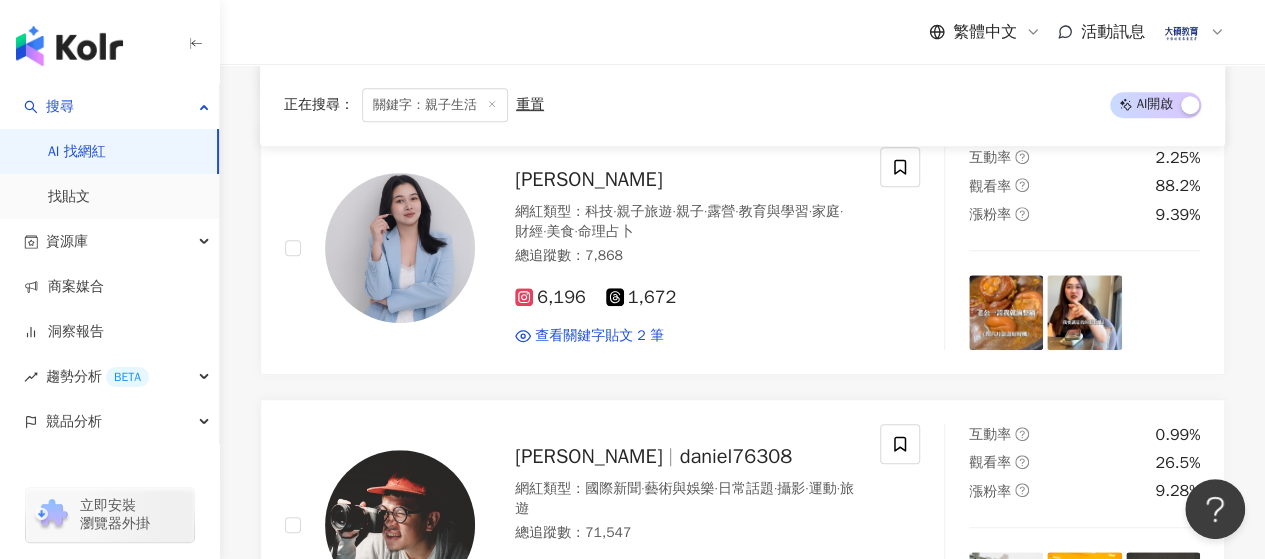 click on "繼續看更多" at bounding box center (754, 1015) 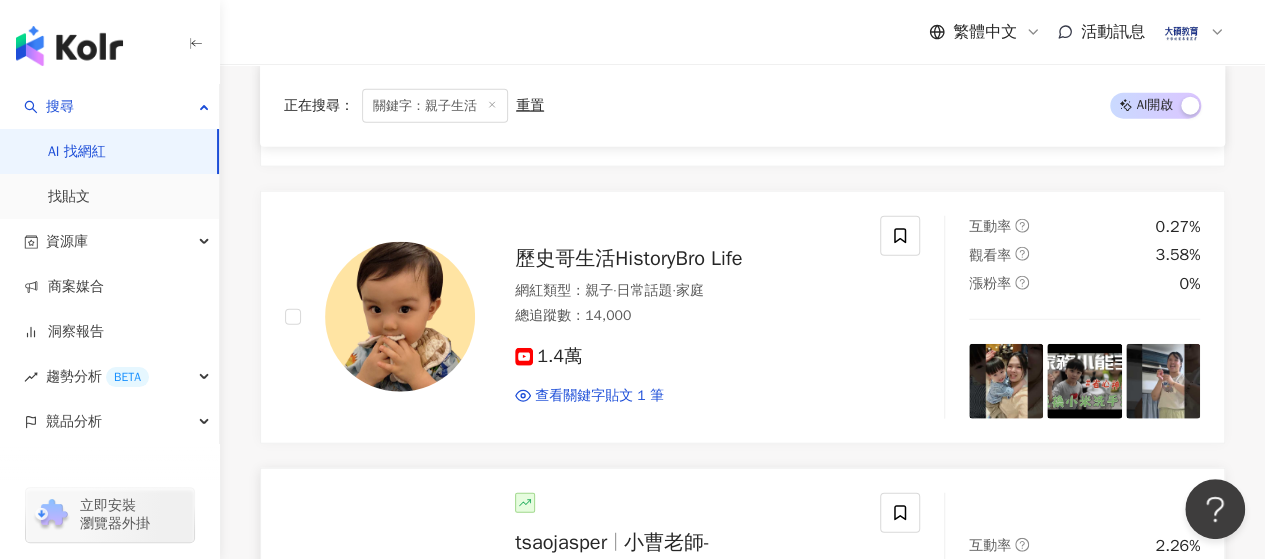scroll, scrollTop: 32700, scrollLeft: 0, axis: vertical 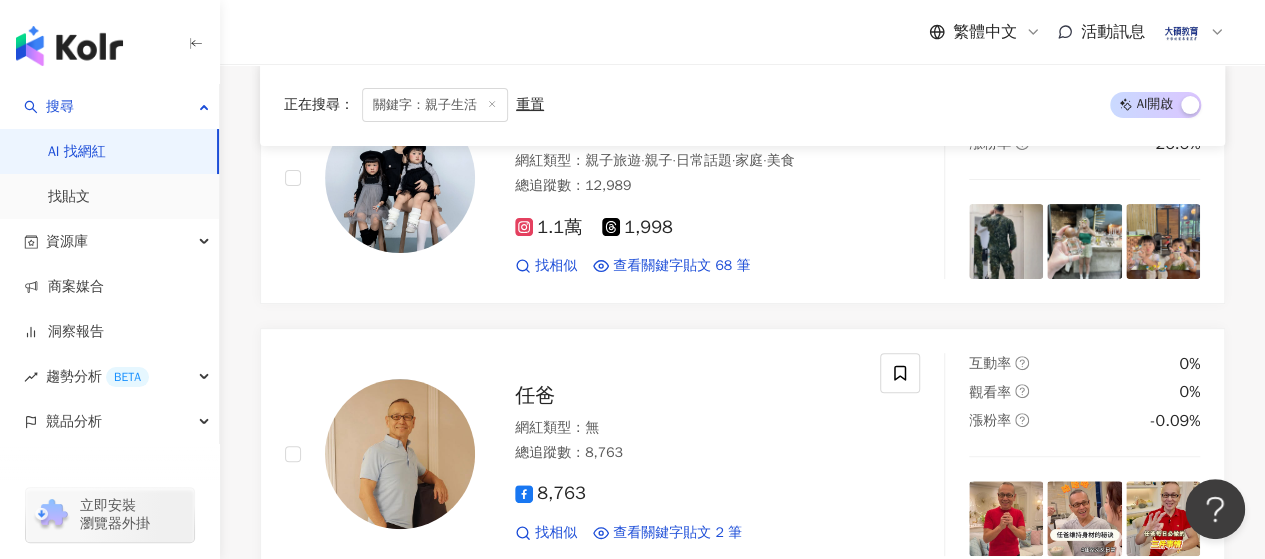 click on "繼續看更多" at bounding box center (743, 1008) 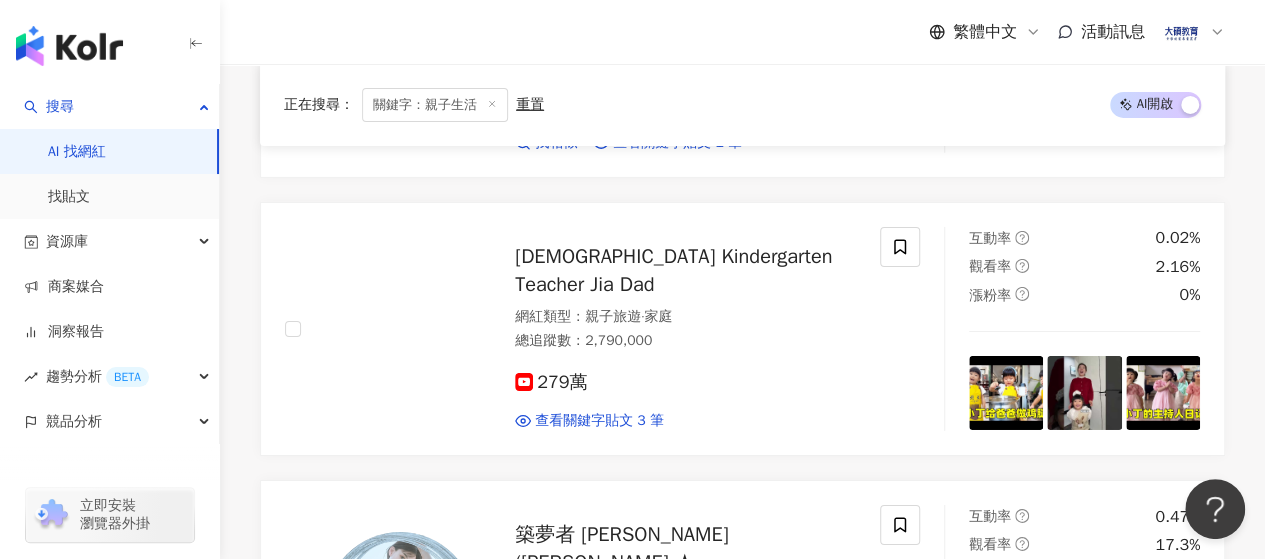 scroll, scrollTop: 33400, scrollLeft: 0, axis: vertical 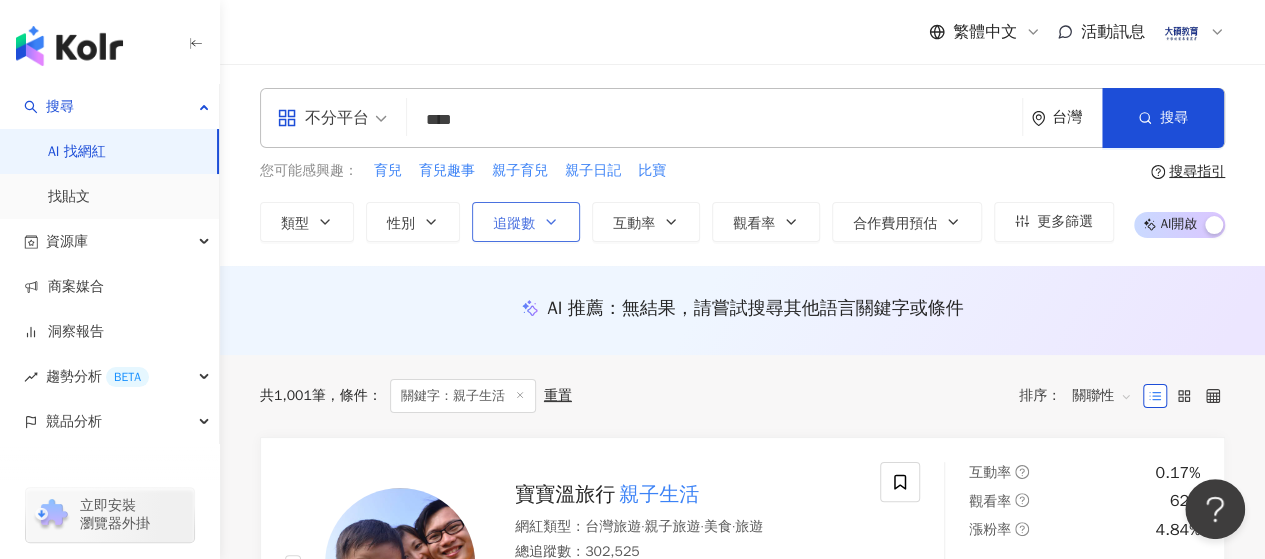 click 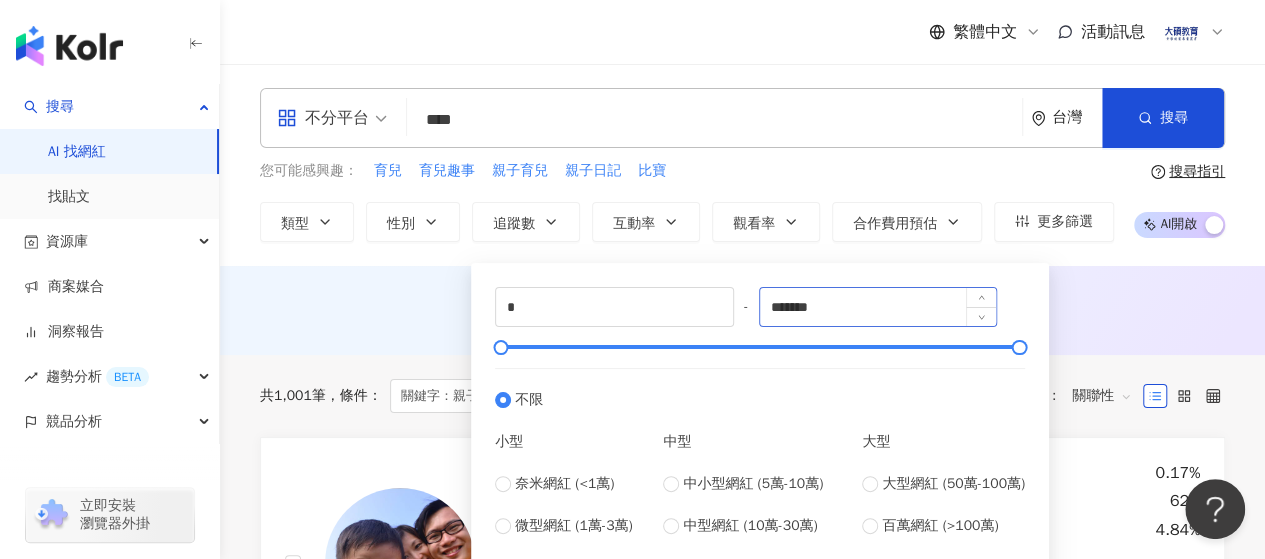 scroll, scrollTop: 100, scrollLeft: 0, axis: vertical 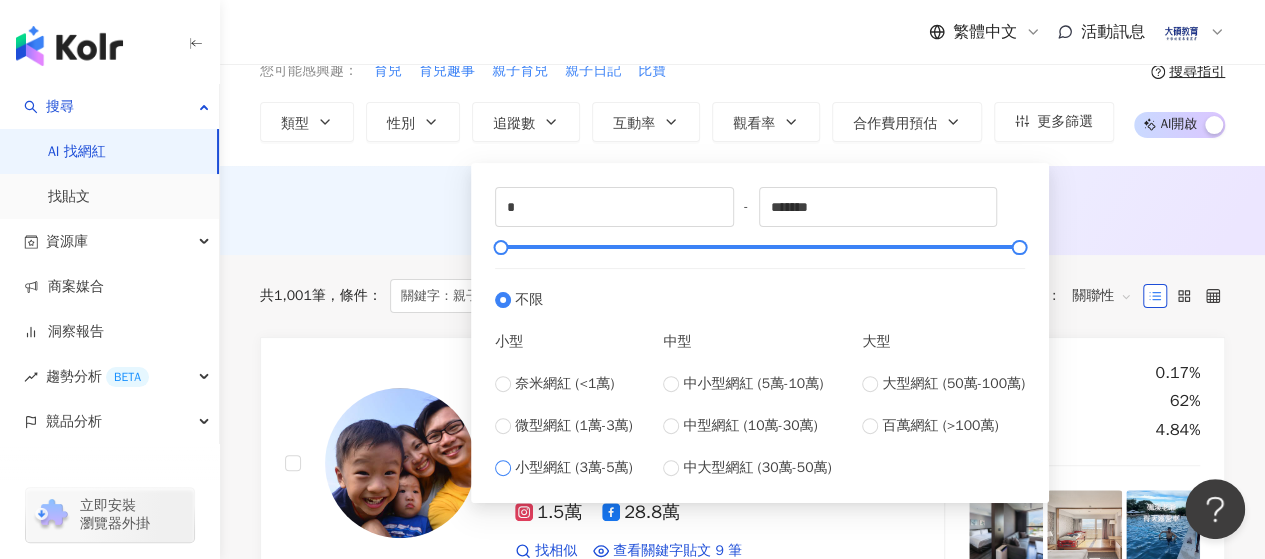 click on "小型網紅 (3萬-5萬)" at bounding box center [564, 468] 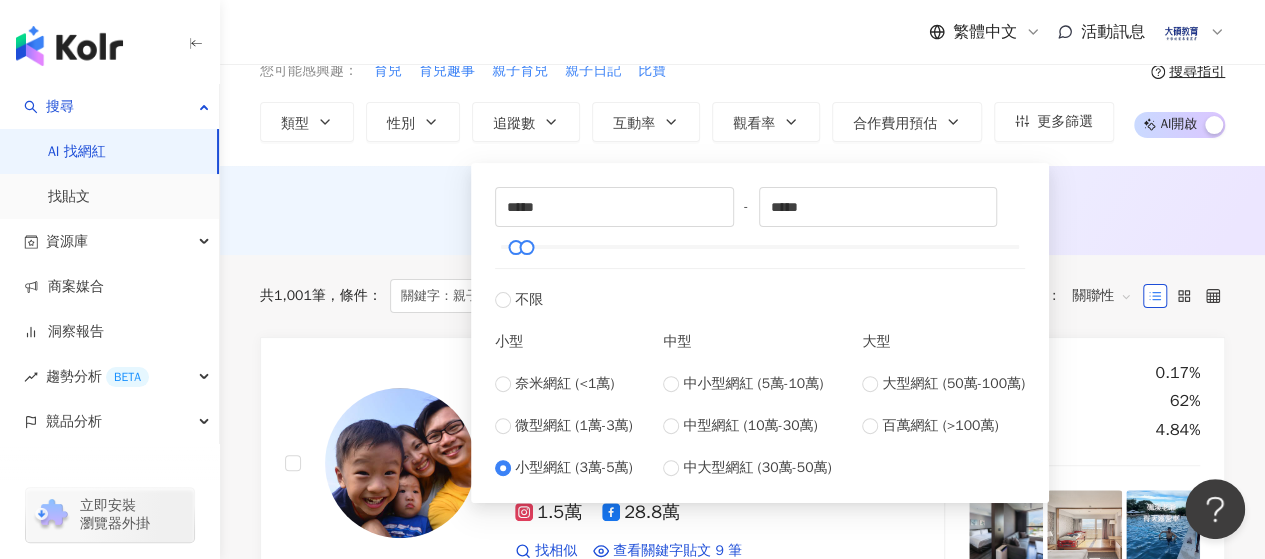 click on "AI 推薦 ： 無結果，請嘗試搜尋其他語言關鍵字或條件" at bounding box center [742, 210] 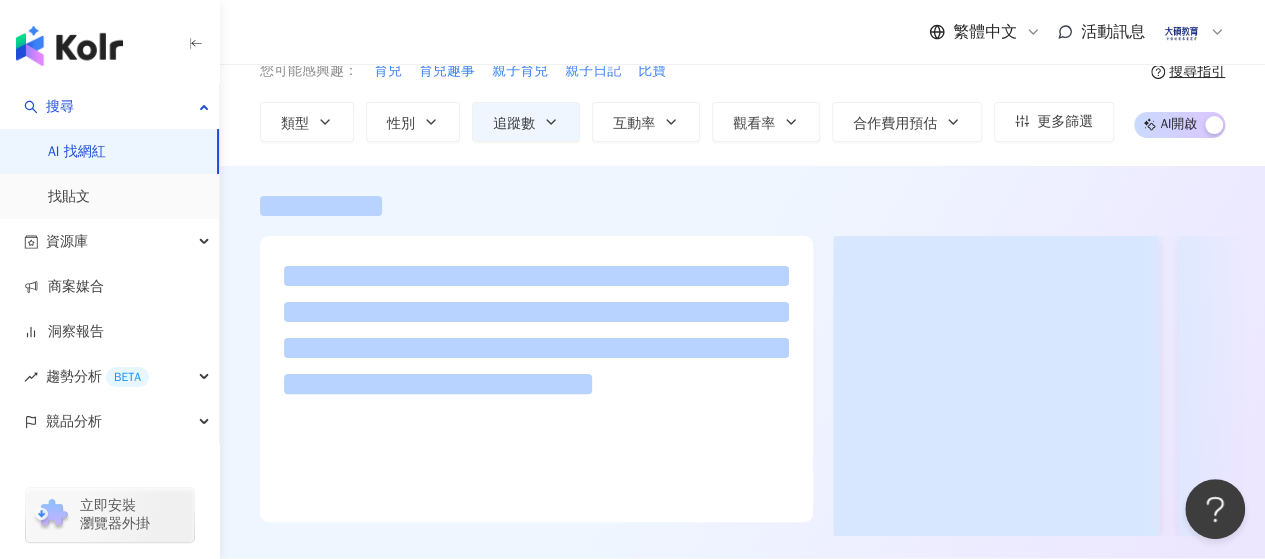 scroll, scrollTop: 0, scrollLeft: 0, axis: both 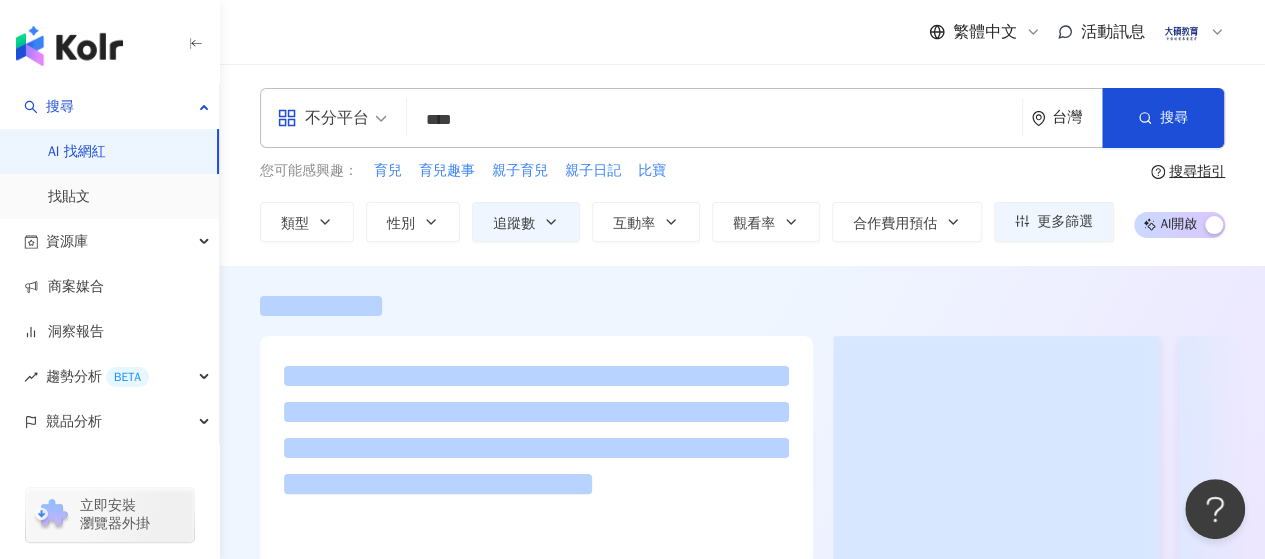 click at bounding box center (742, 462) 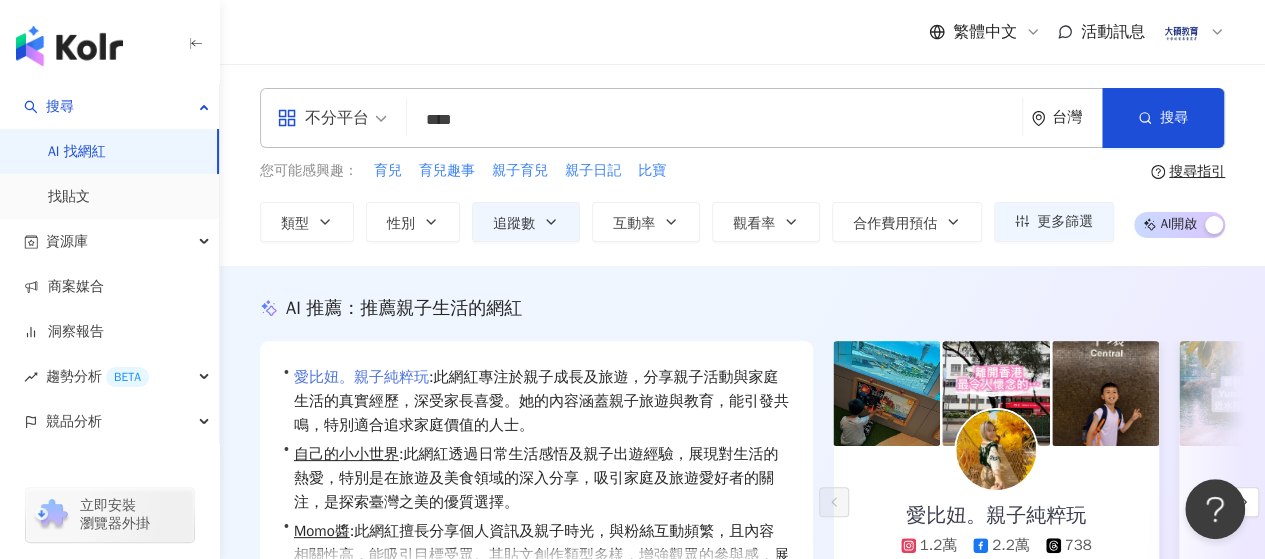 click on "愛比妞。親子純粹玩" at bounding box center [361, 377] 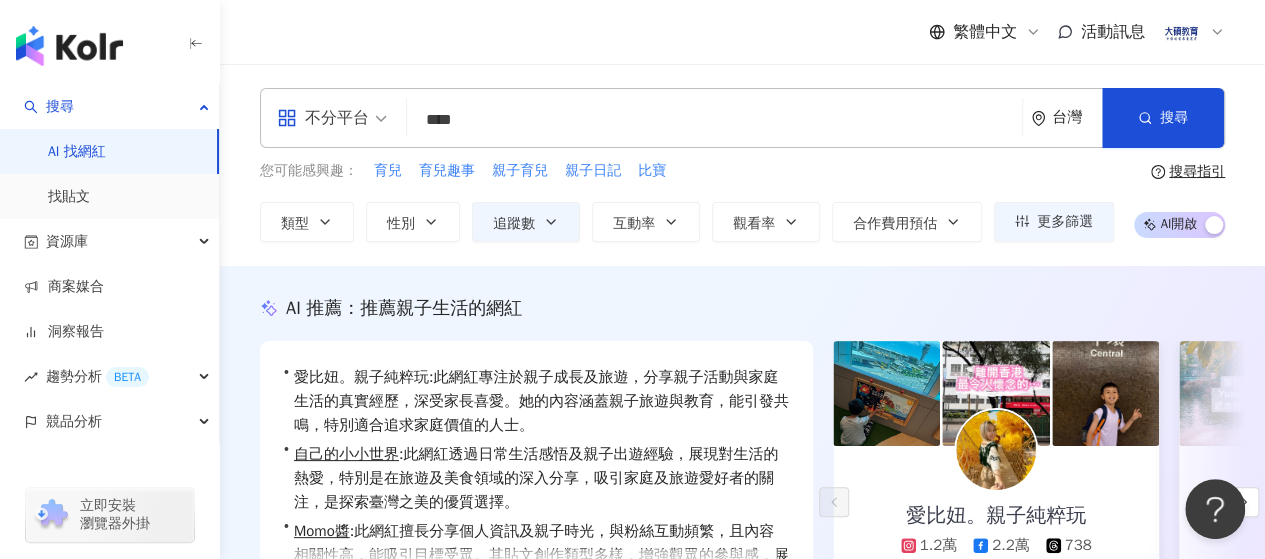 scroll, scrollTop: 200, scrollLeft: 0, axis: vertical 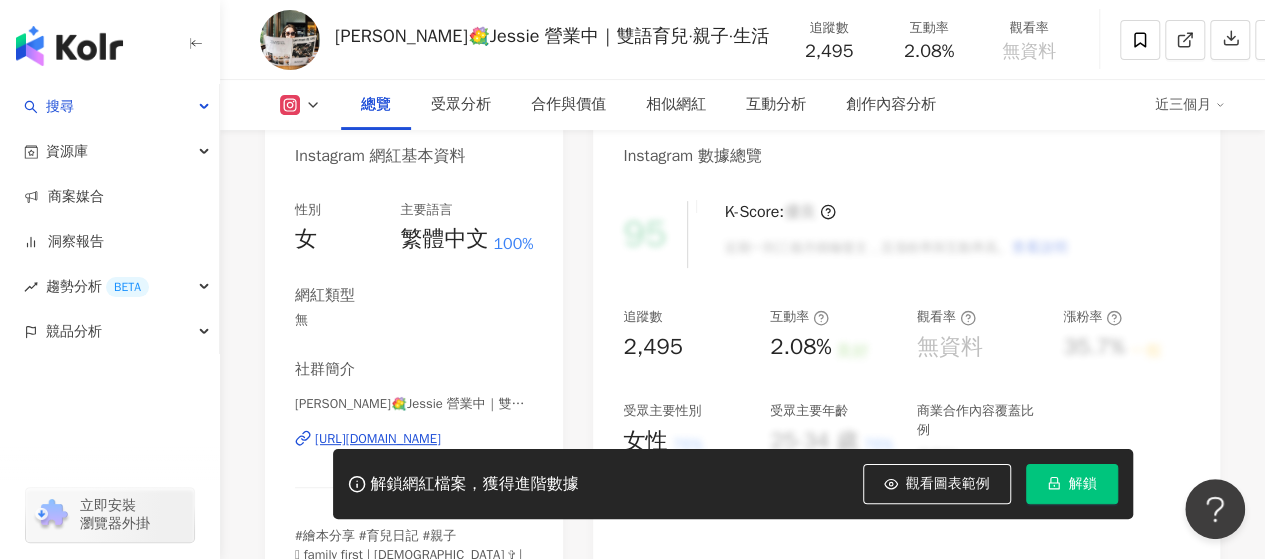 click 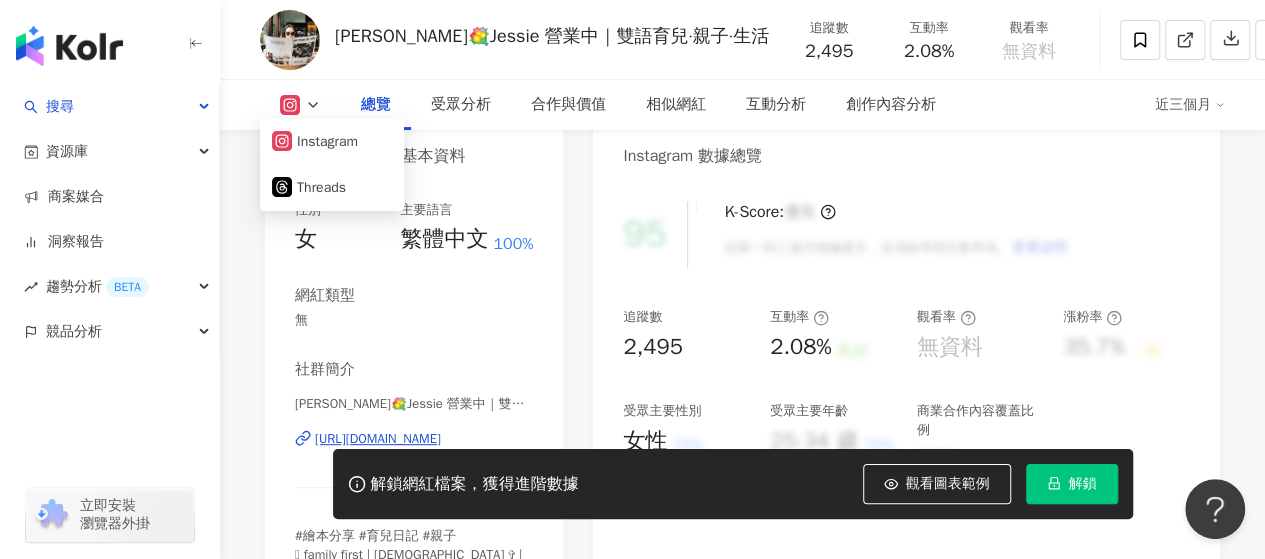 click on "性別   女 主要語言   繁體中文 100% 網紅類型 無 社群簡介 潔西舒💐Jessie 營業中｜雙語育兒·親子·生活 | jessshu3.5 https://www.instagram.com/jessshu3.5/ #繪本分享 #育兒日記 #親子
🩵 family first | Christian ✞ | HSP
Mama to 2 👦🏻: Theo & Xander
累的時候會消失
曬孩基本｜曬老公有時｜你的線上媽媽好友 看更多" at bounding box center (414, 400) 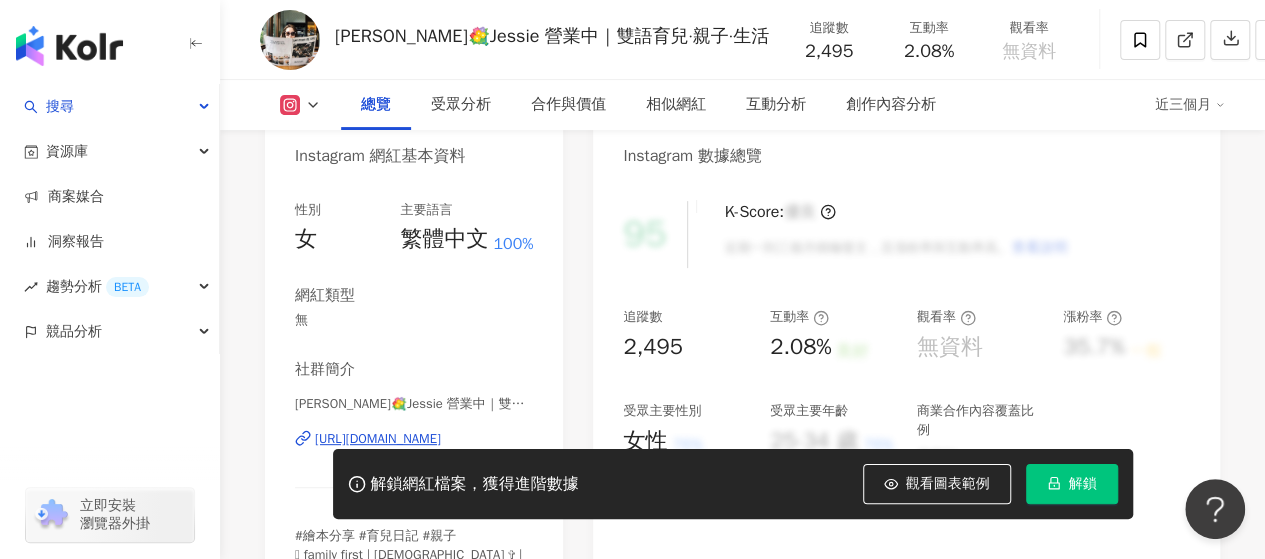 scroll, scrollTop: 300, scrollLeft: 0, axis: vertical 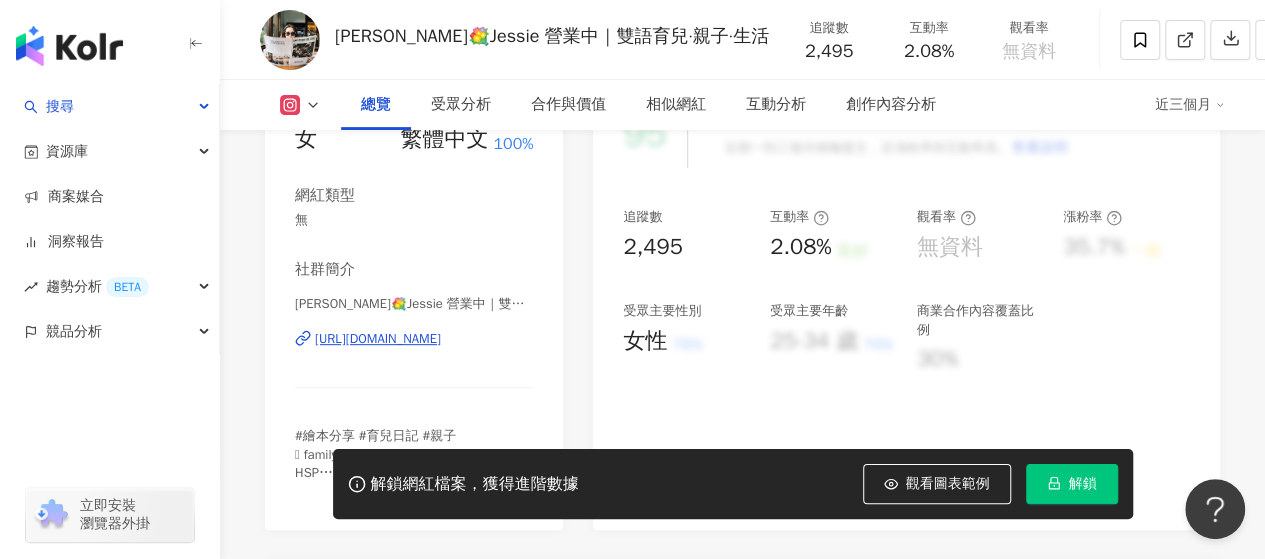 click on "[URL][DOMAIN_NAME]" at bounding box center (378, 339) 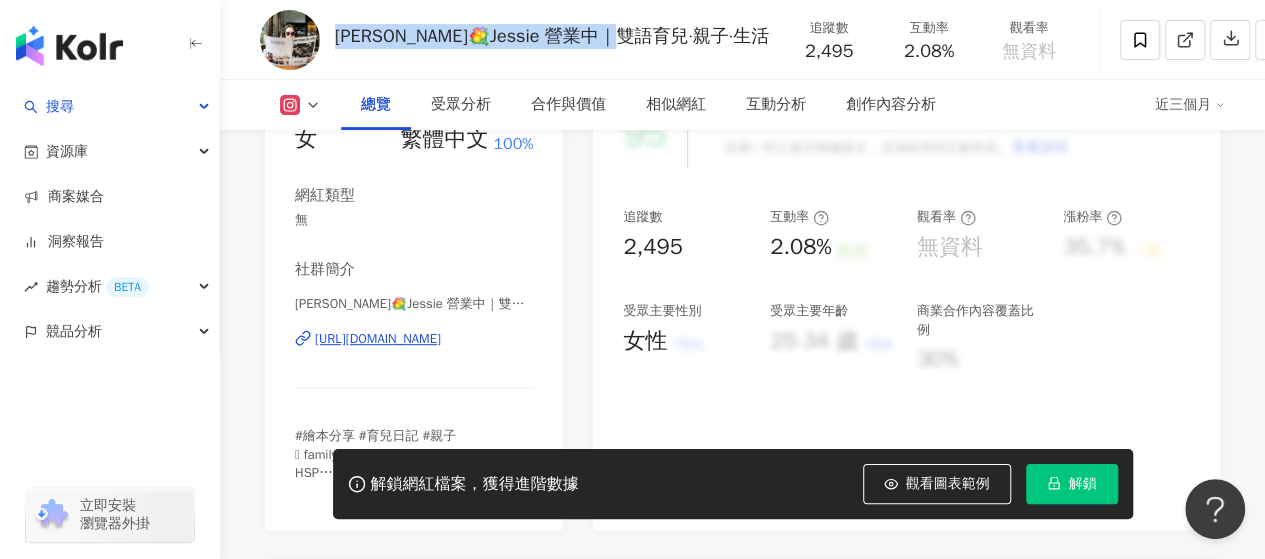 drag, startPoint x: 342, startPoint y: 37, endPoint x: 700, endPoint y: 42, distance: 358.0349 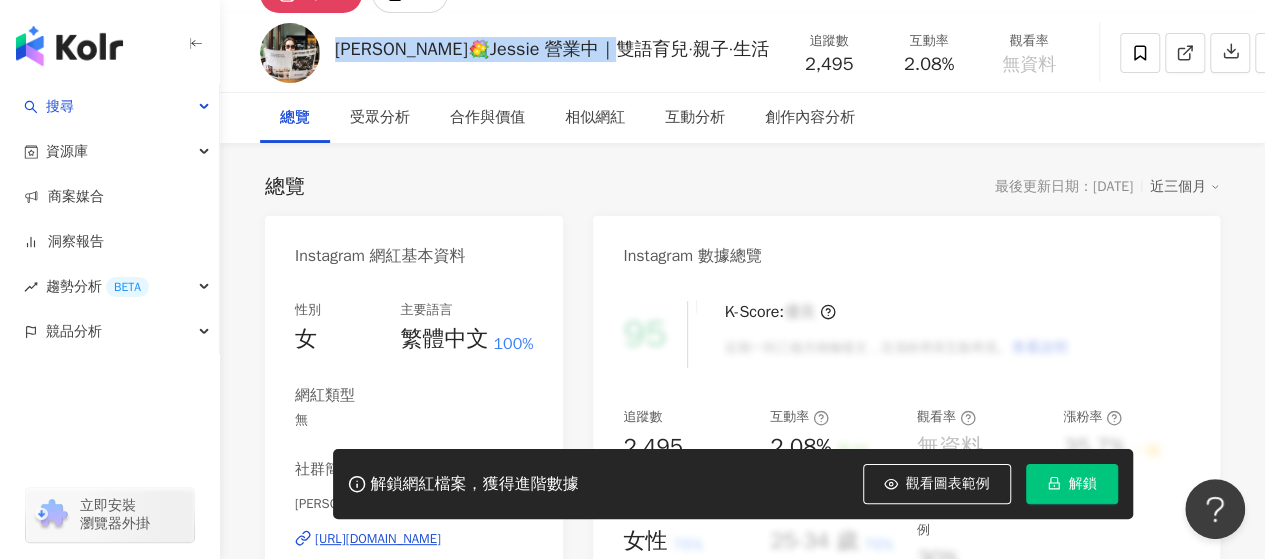 scroll, scrollTop: 0, scrollLeft: 0, axis: both 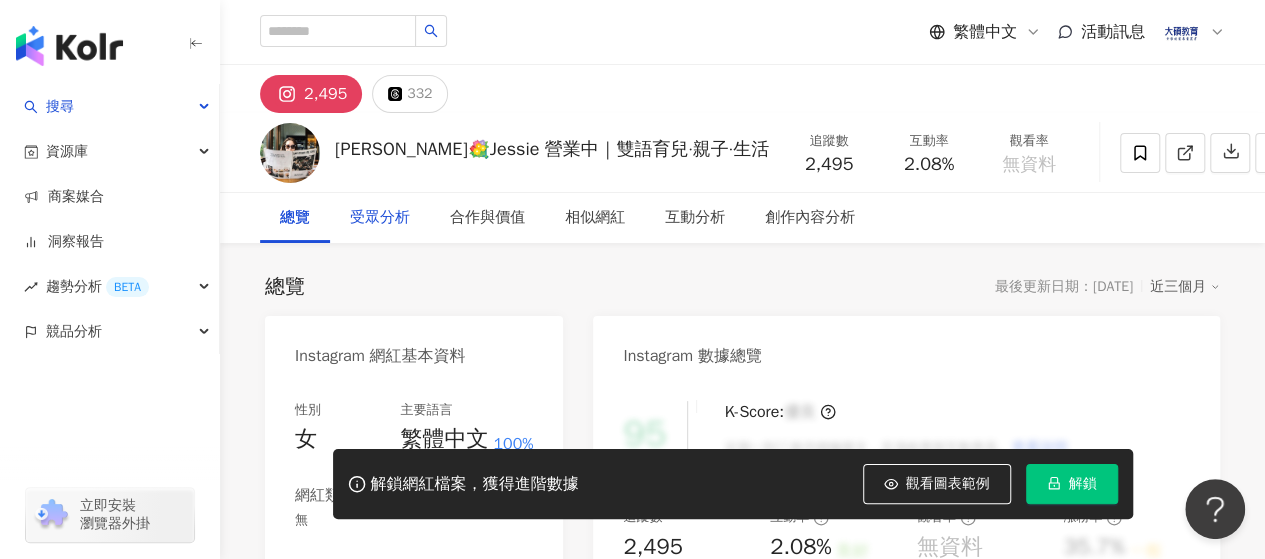 click on "受眾分析" at bounding box center [380, 218] 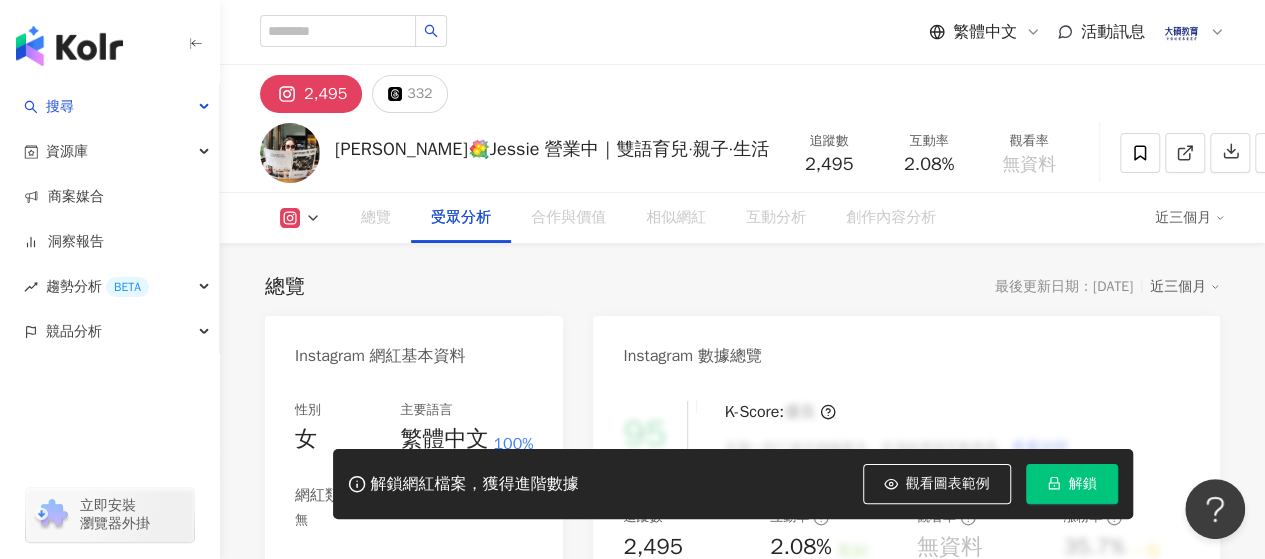 scroll, scrollTop: 1738, scrollLeft: 0, axis: vertical 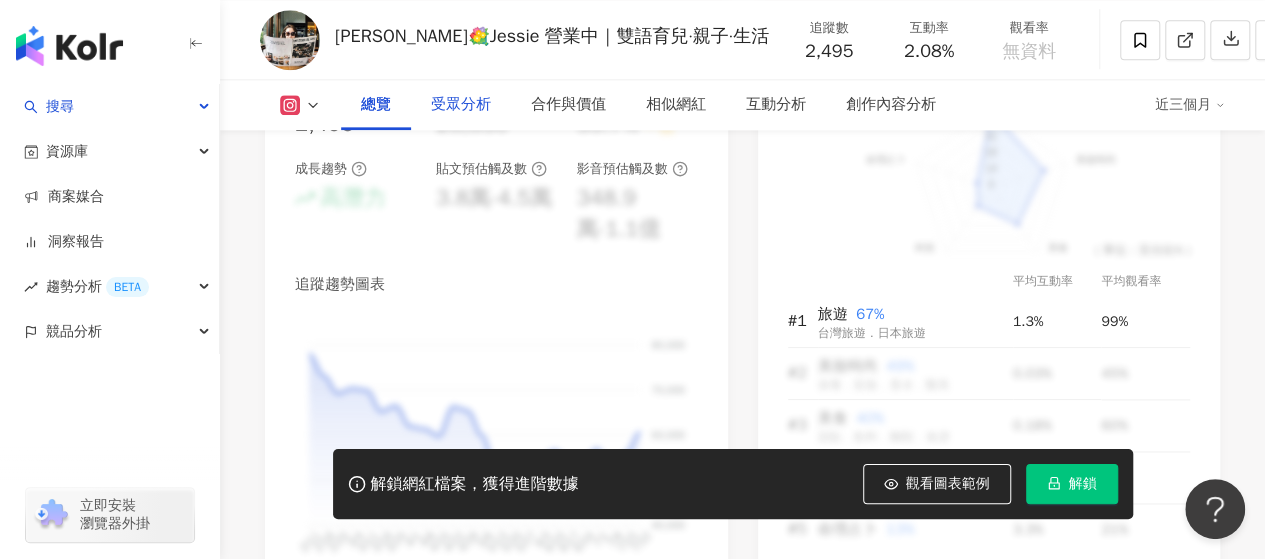 click on "受眾分析" at bounding box center [461, 105] 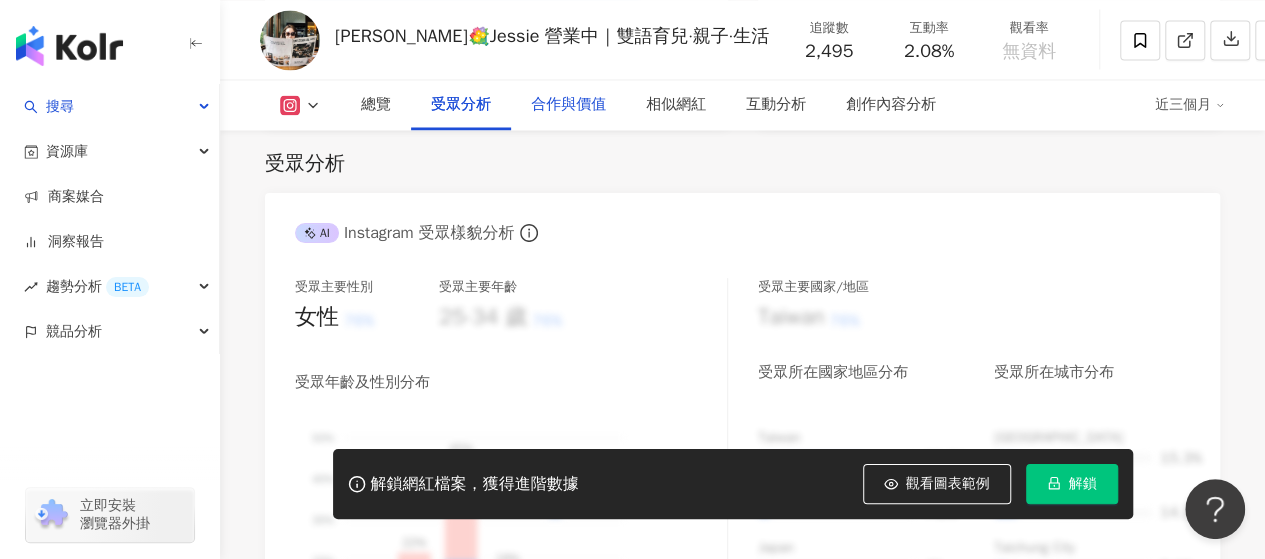 click on "合作與價值" at bounding box center (568, 105) 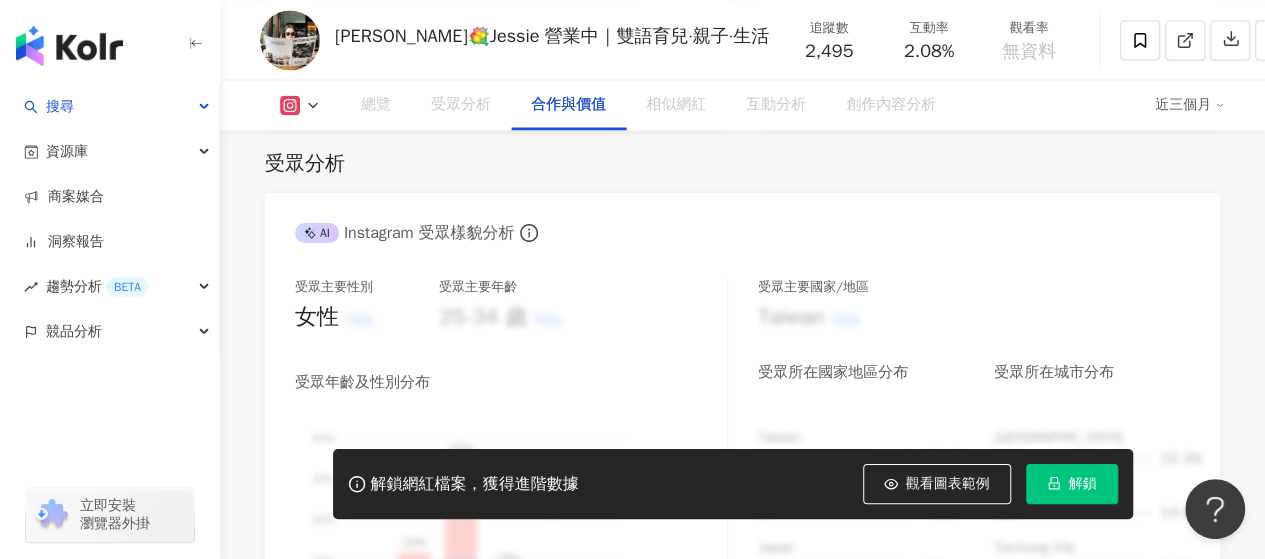 scroll, scrollTop: 2685, scrollLeft: 0, axis: vertical 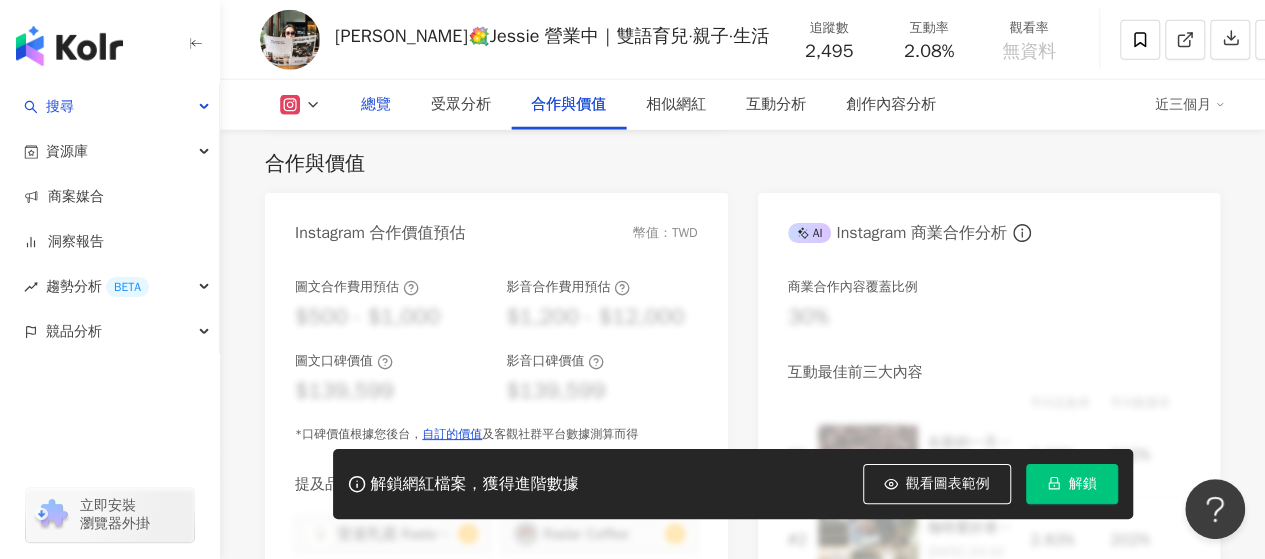 click on "總覽" at bounding box center [376, 105] 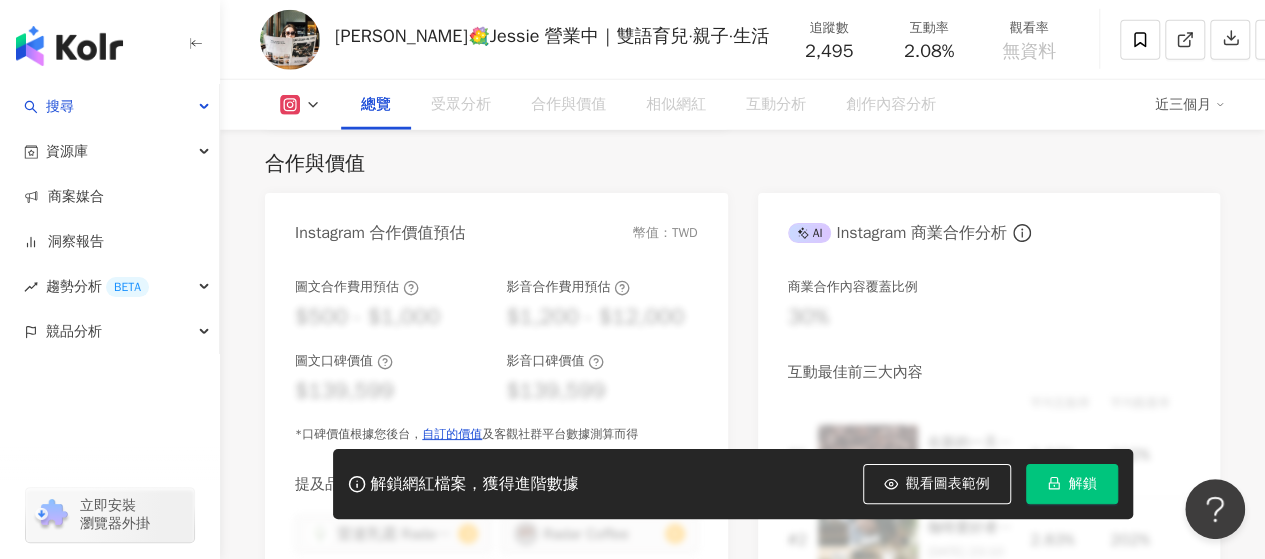 scroll, scrollTop: 122, scrollLeft: 0, axis: vertical 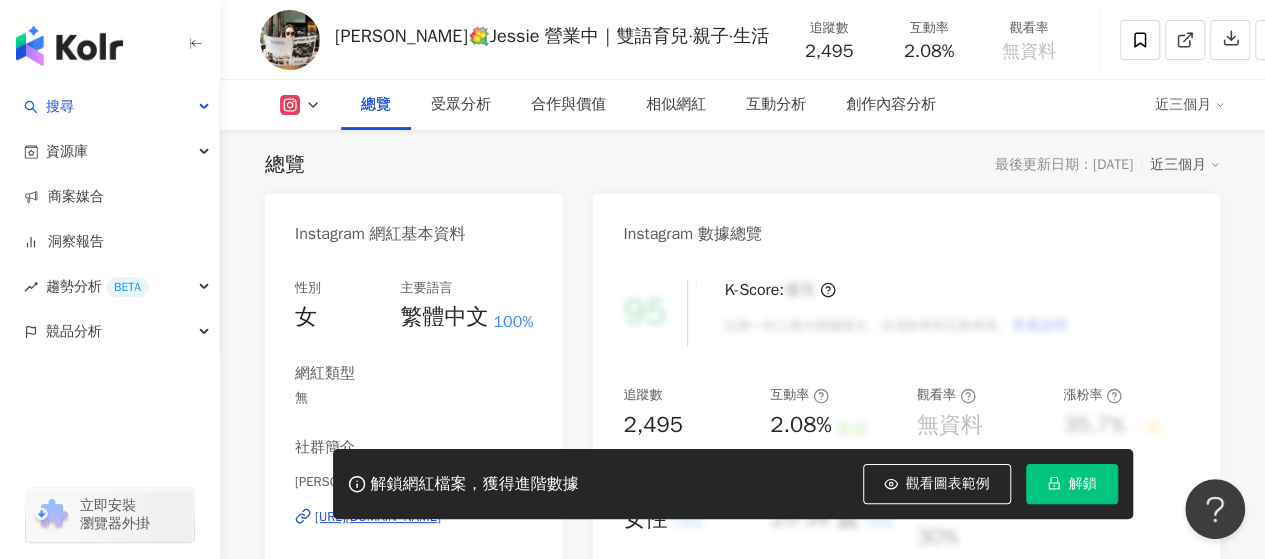 click on "總覽 最後更新日期：2025/7/16 近三個月" at bounding box center (742, 165) 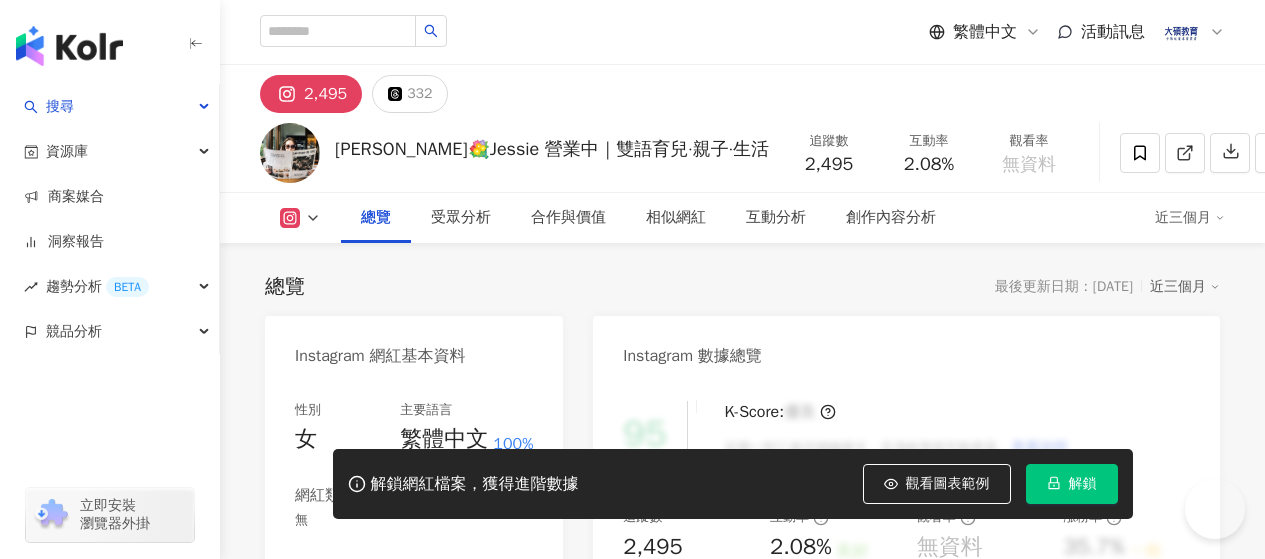scroll, scrollTop: 122, scrollLeft: 0, axis: vertical 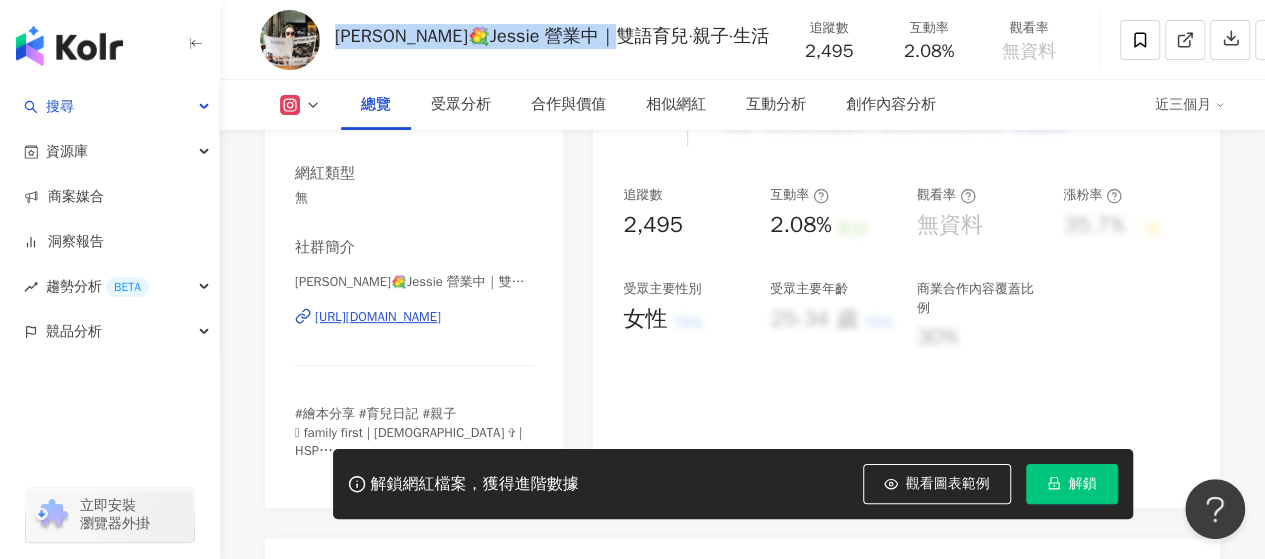 drag, startPoint x: 336, startPoint y: 40, endPoint x: 699, endPoint y: 31, distance: 363.11154 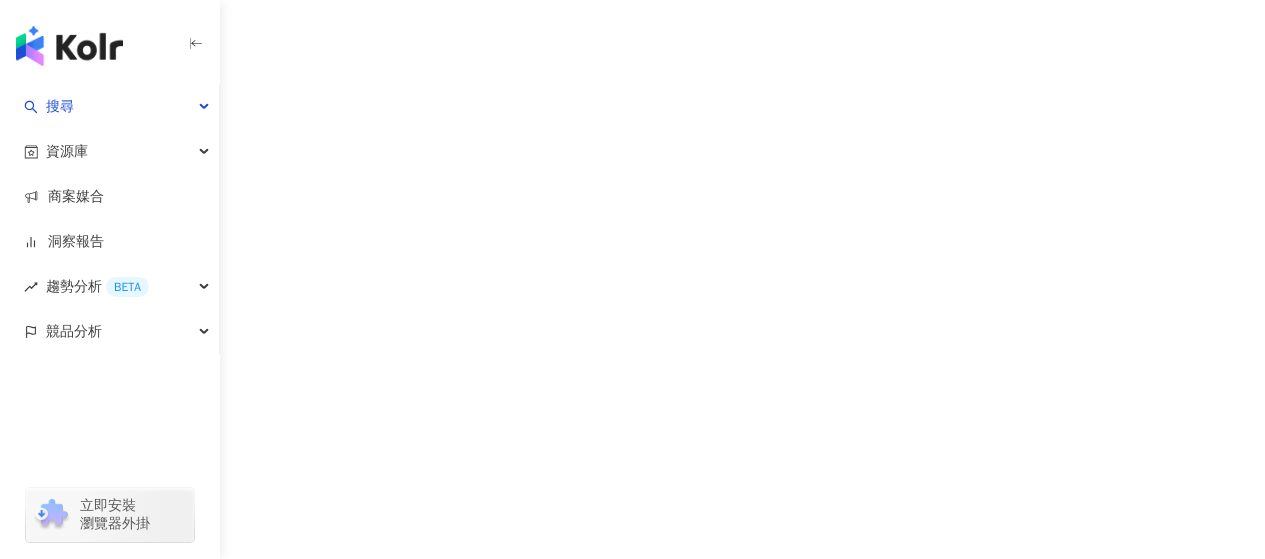 scroll, scrollTop: 0, scrollLeft: 0, axis: both 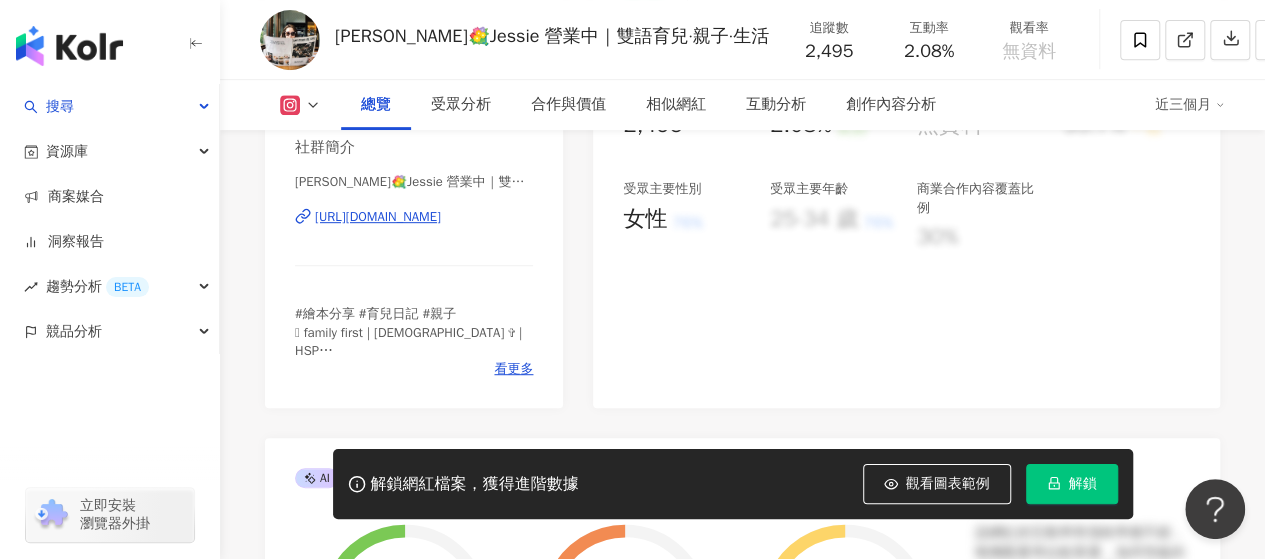 click on "[URL][DOMAIN_NAME]" at bounding box center (378, 217) 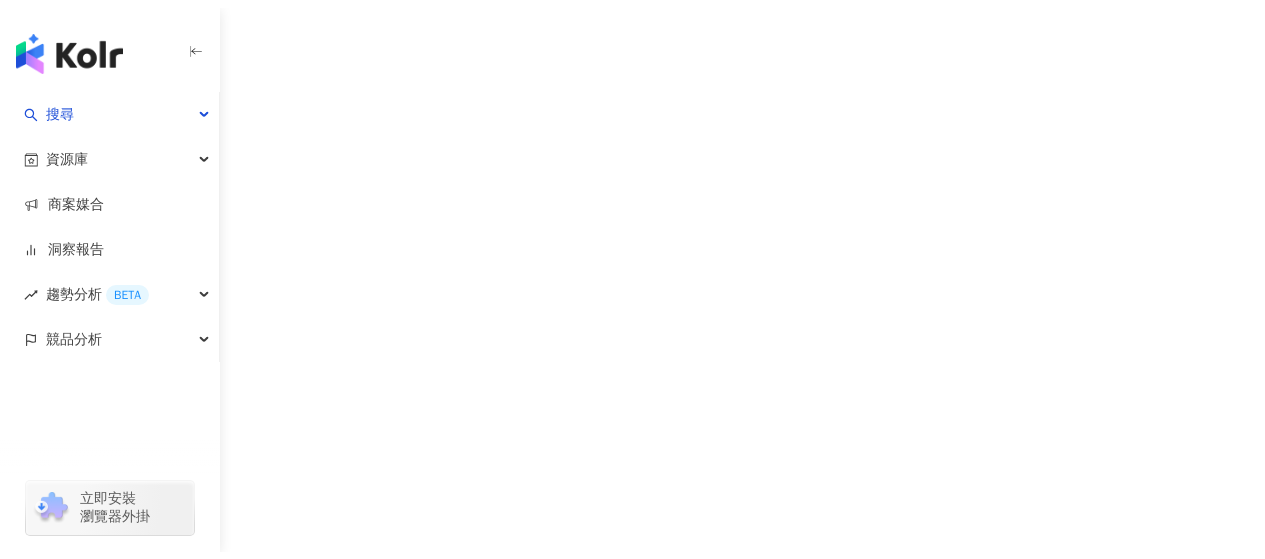 scroll, scrollTop: 0, scrollLeft: 0, axis: both 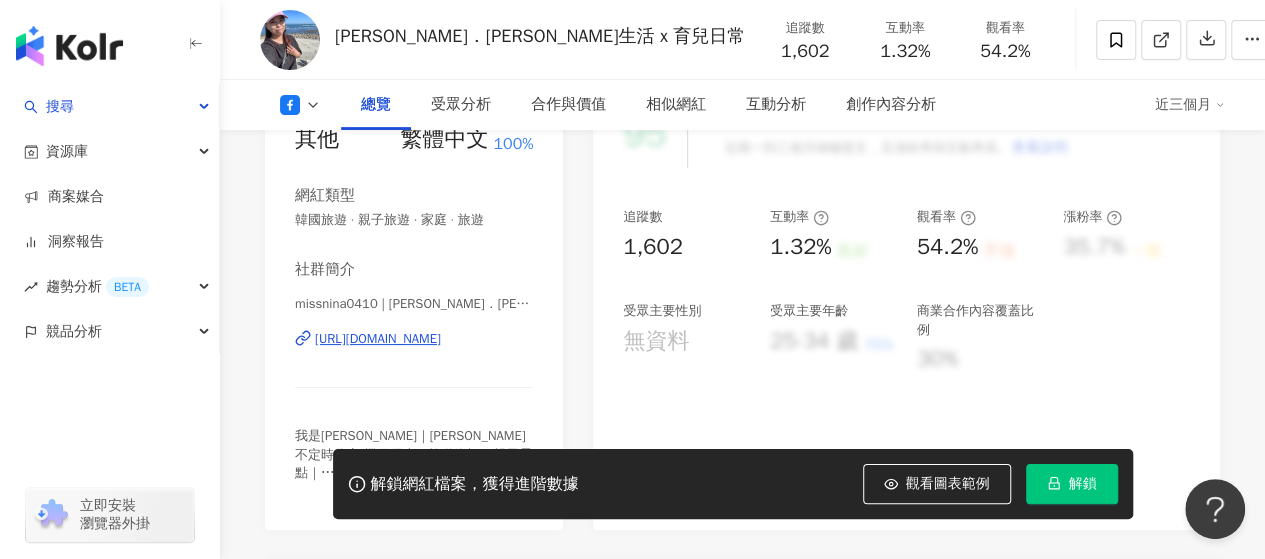 click on "https://www.facebook.com/112221163474423" at bounding box center [378, 339] 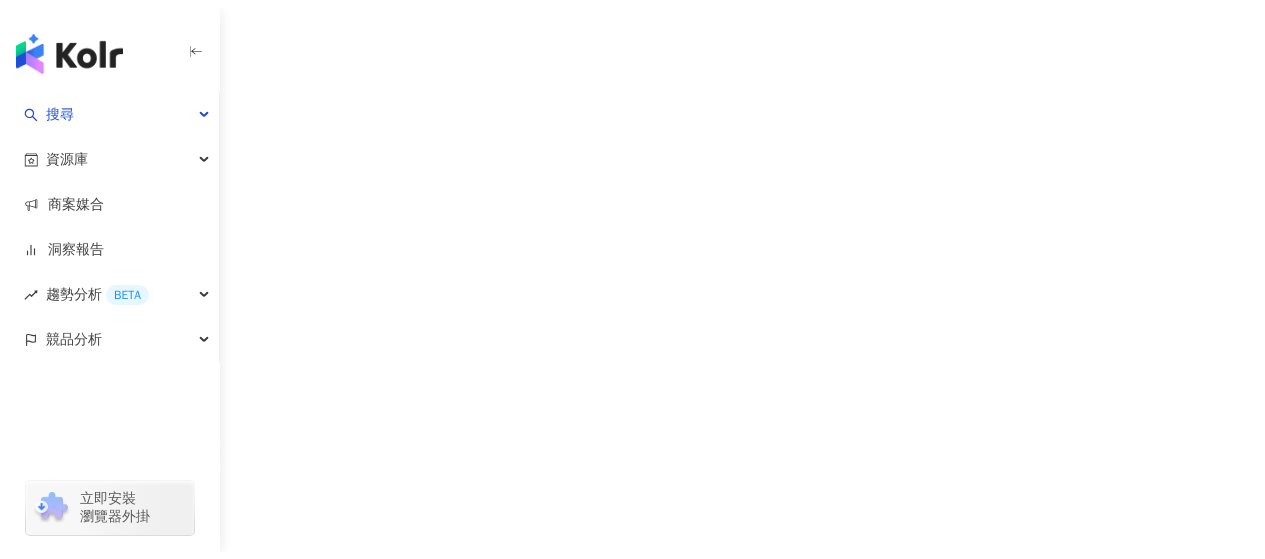 scroll, scrollTop: 0, scrollLeft: 0, axis: both 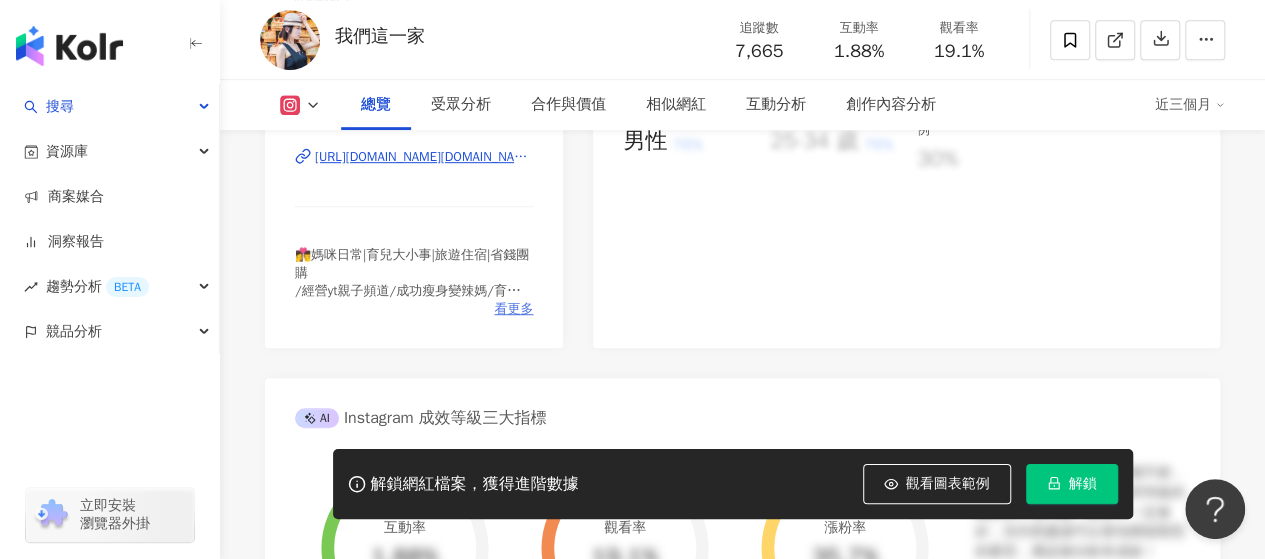 click on "看更多" at bounding box center [513, 309] 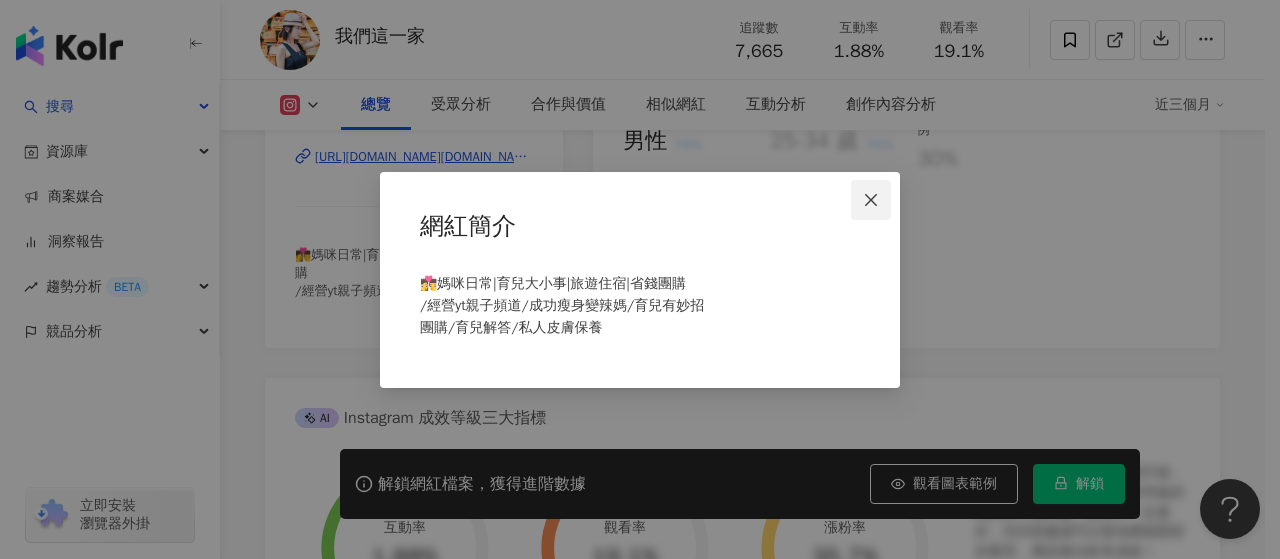 click 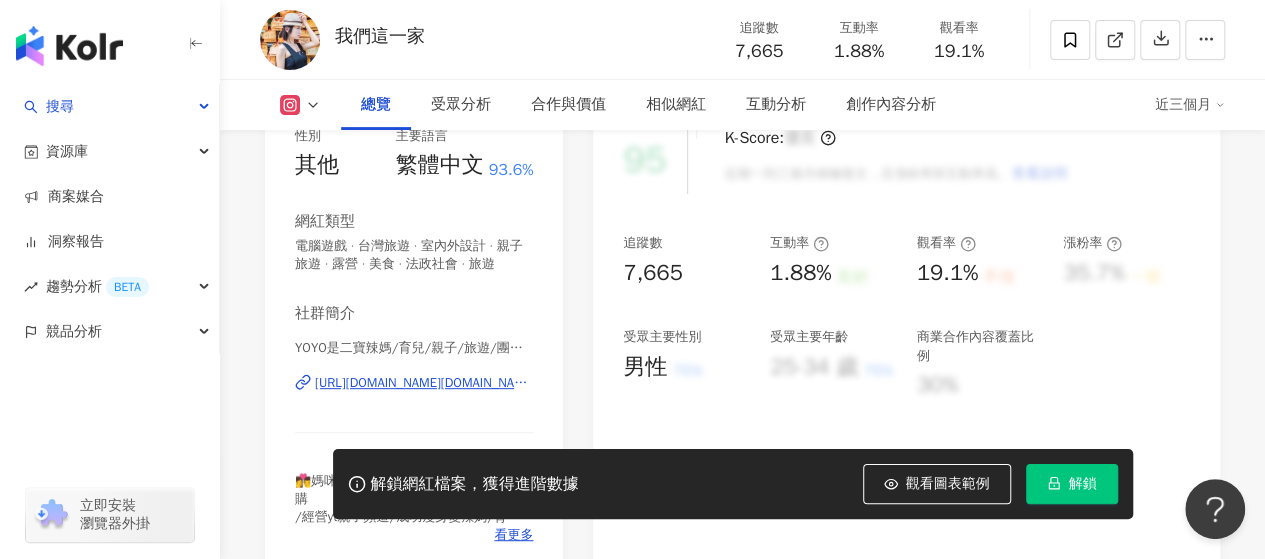 scroll, scrollTop: 300, scrollLeft: 0, axis: vertical 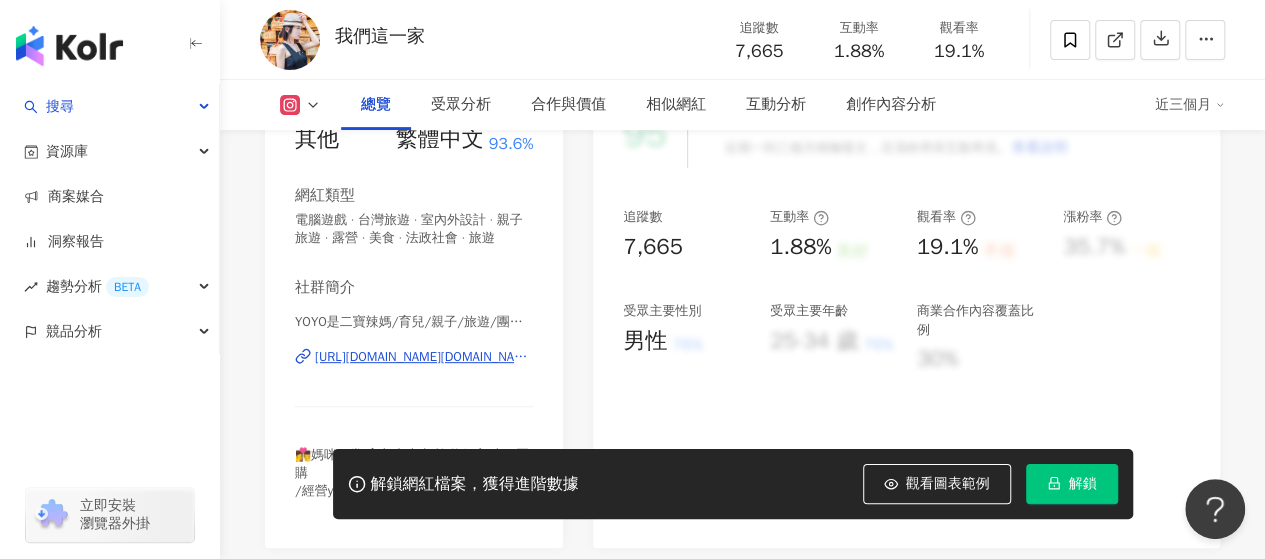 drag, startPoint x: 471, startPoint y: 352, endPoint x: 318, endPoint y: 100, distance: 294.81012 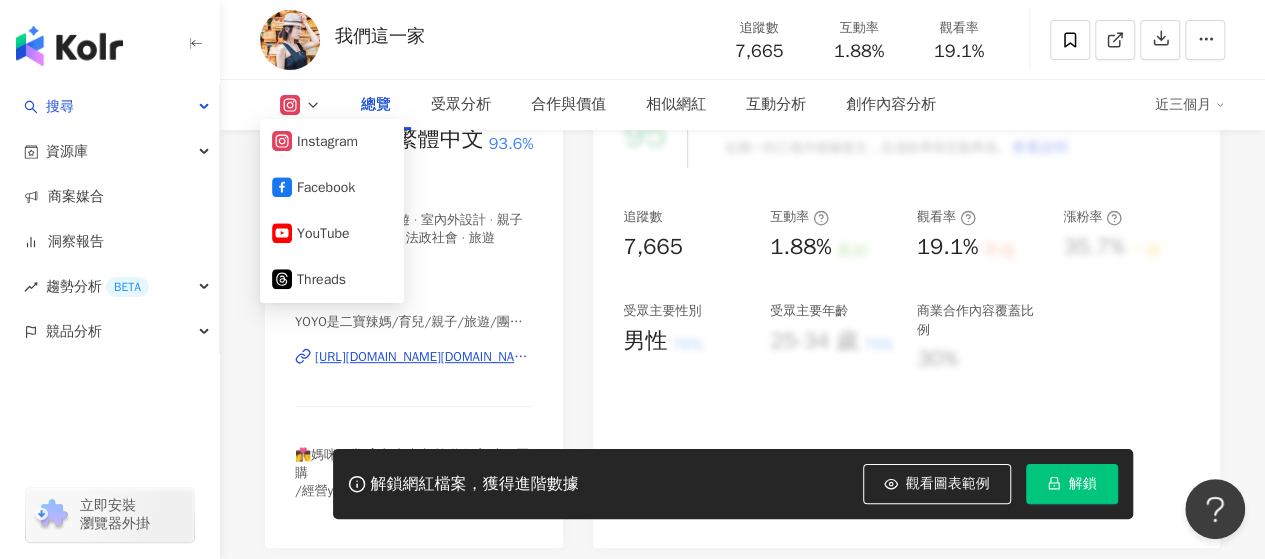 click 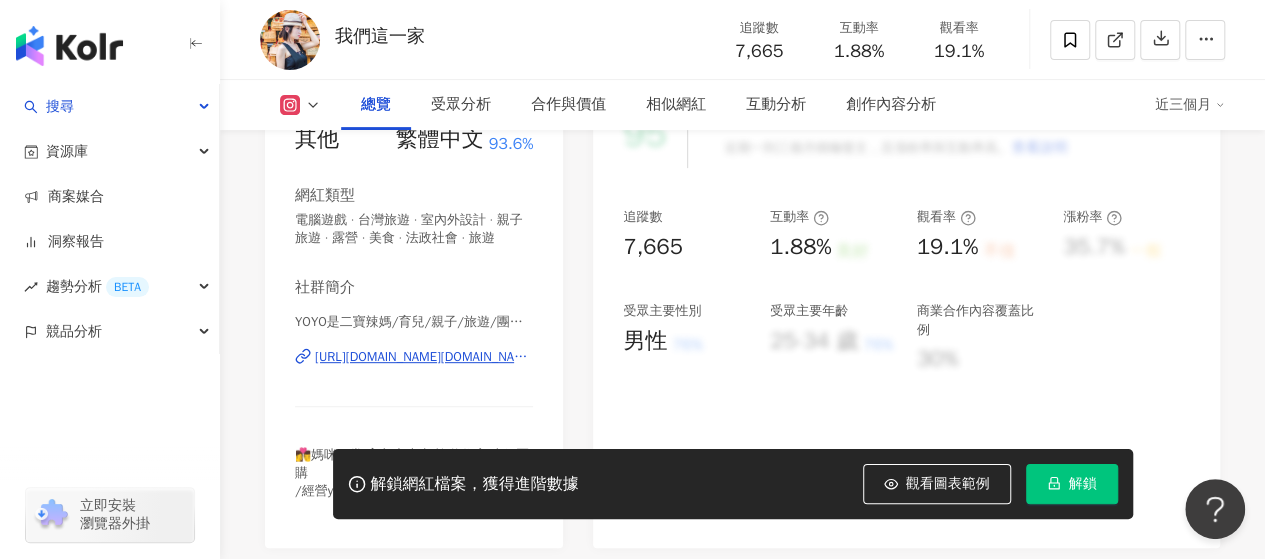 click 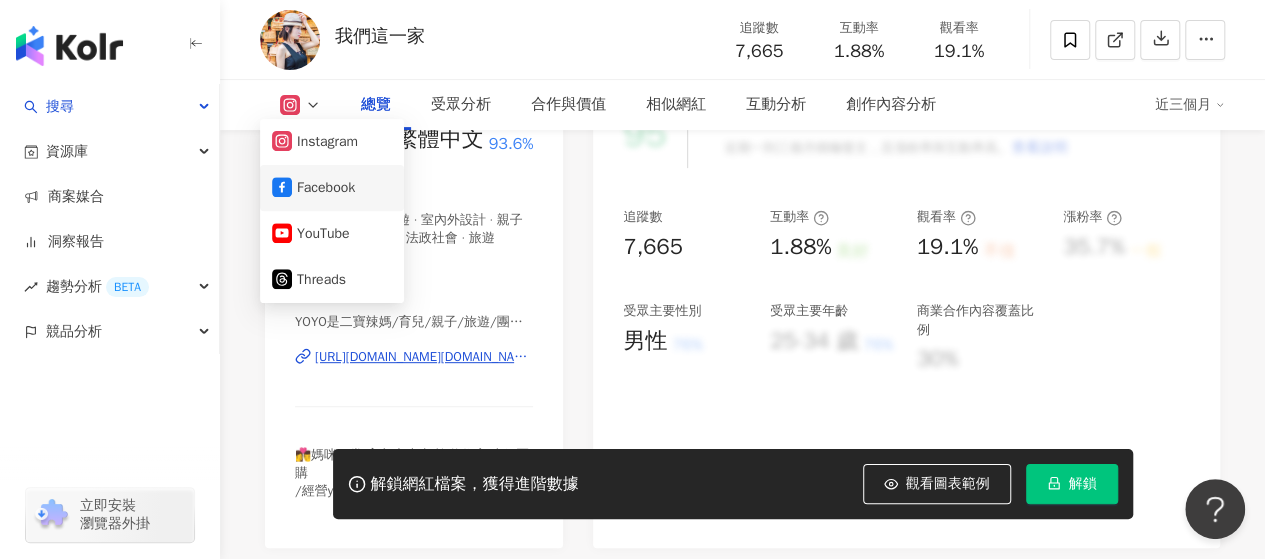 click on "Facebook" at bounding box center [332, 188] 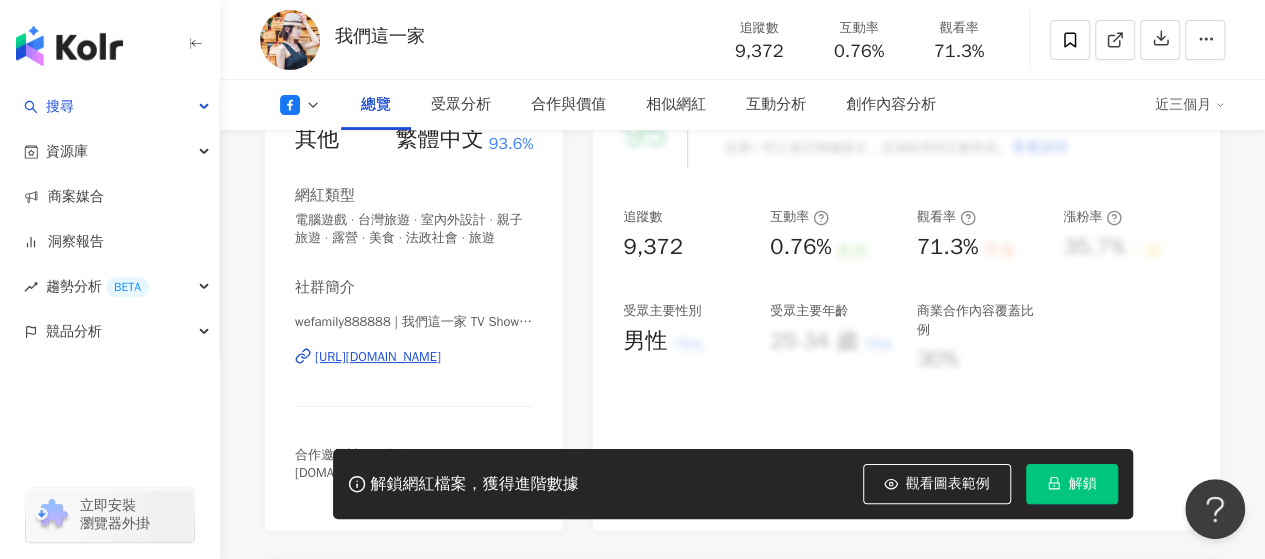 click on "https://www.facebook.com/207297140106616" at bounding box center [378, 357] 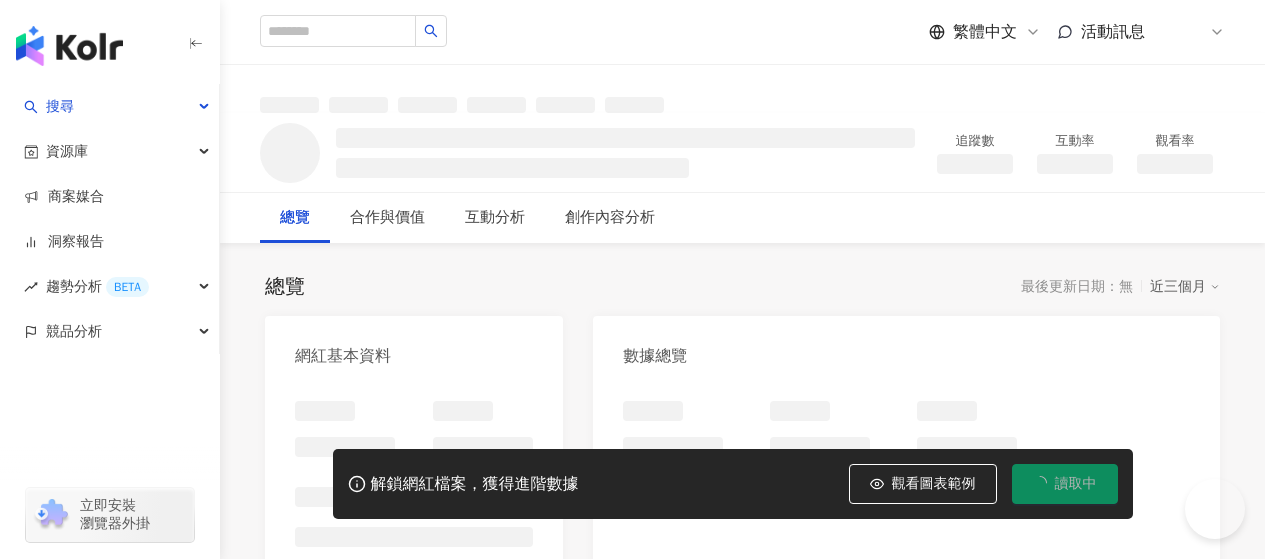 scroll, scrollTop: 0, scrollLeft: 0, axis: both 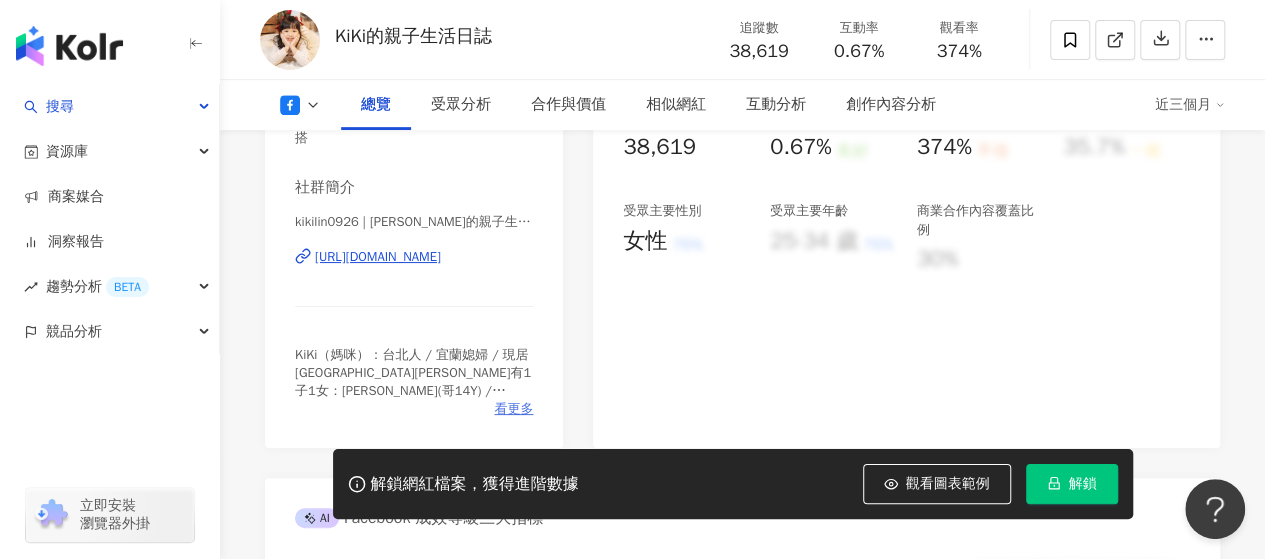 click on "看更多" at bounding box center (513, 409) 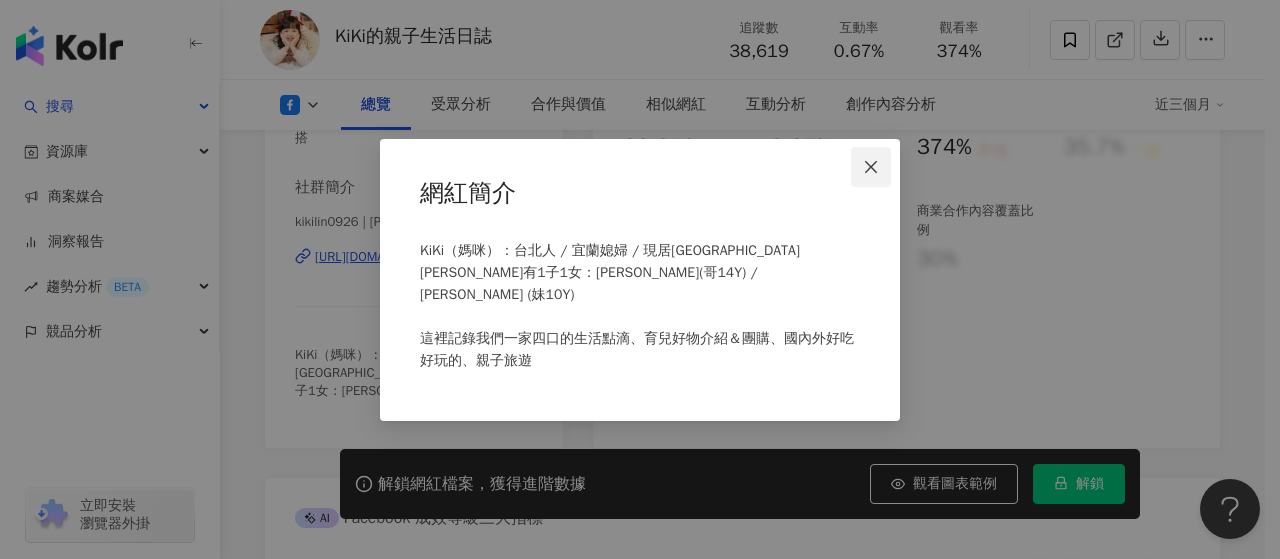 click 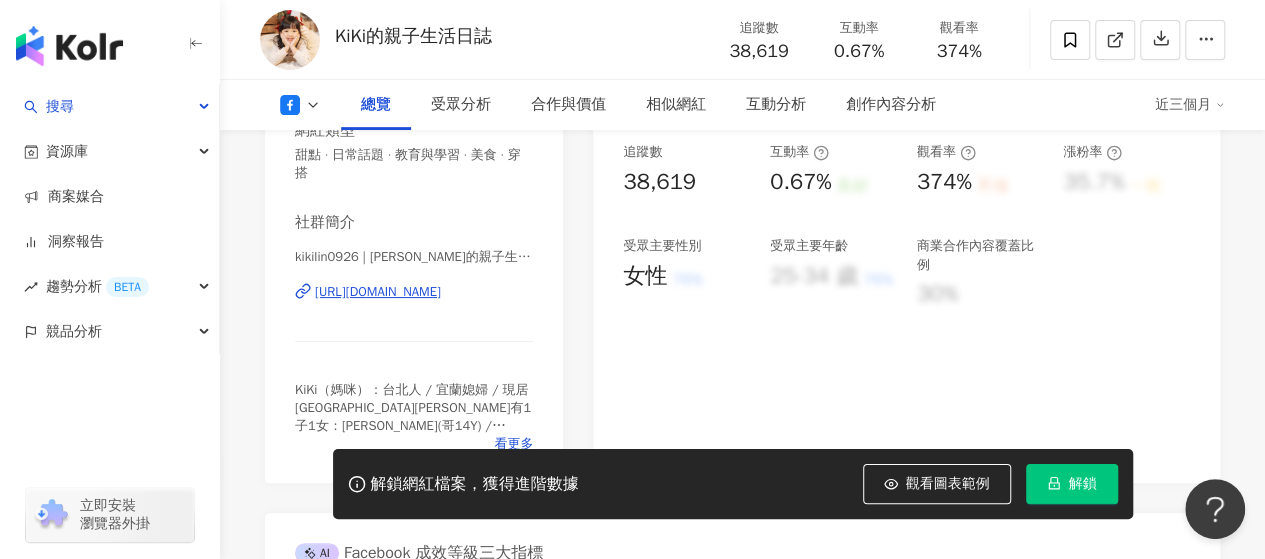 scroll, scrollTop: 400, scrollLeft: 0, axis: vertical 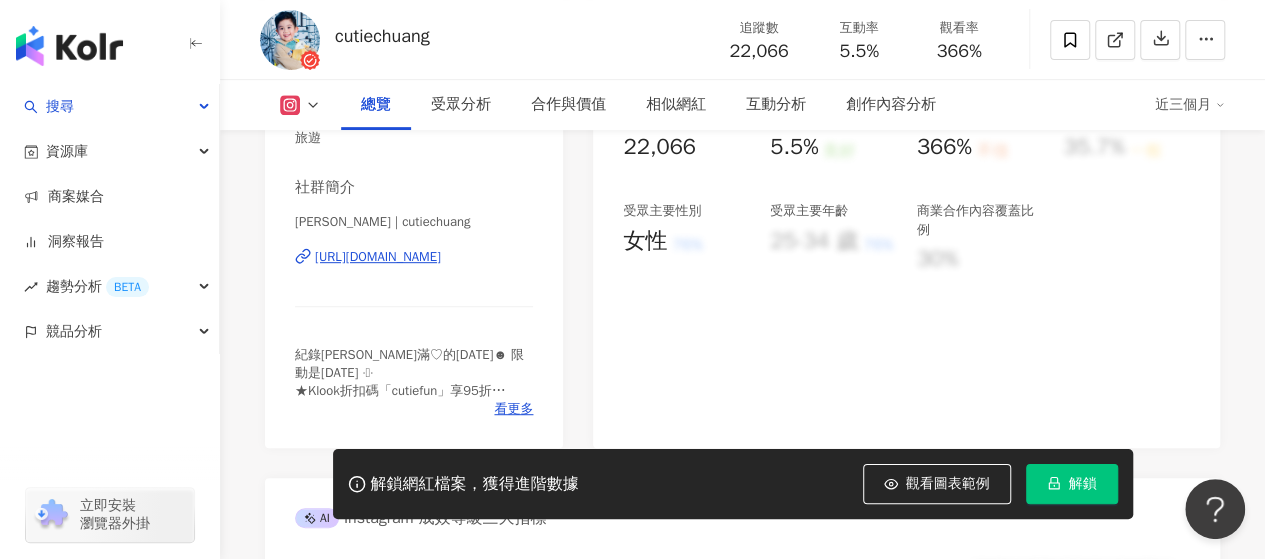 click on "https://www.instagram.com/cutiechuang/" at bounding box center [378, 257] 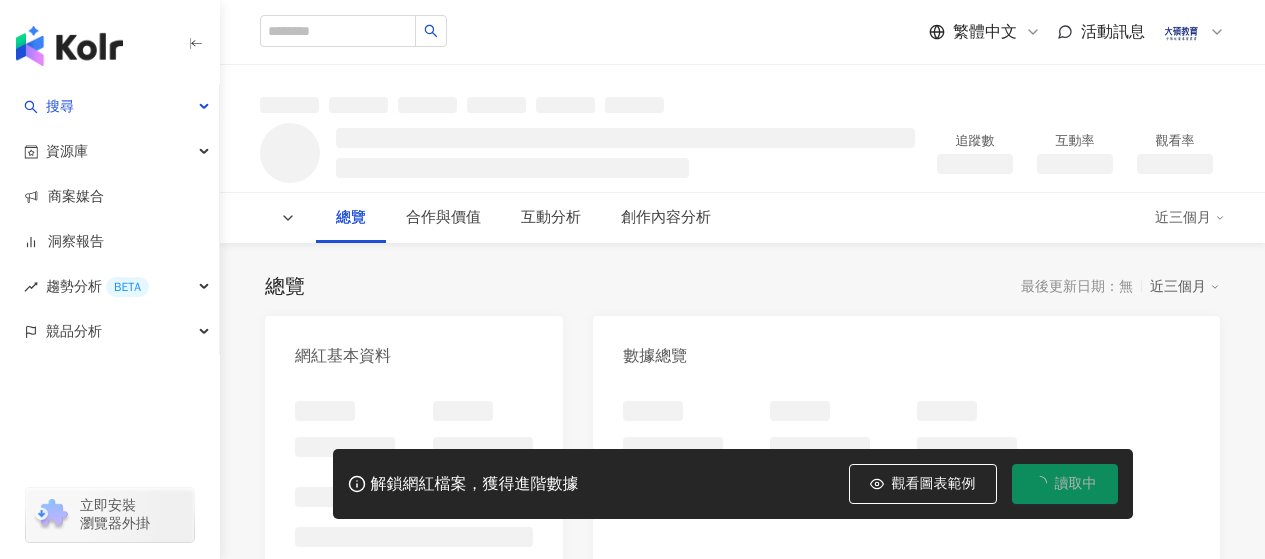 scroll, scrollTop: 0, scrollLeft: 0, axis: both 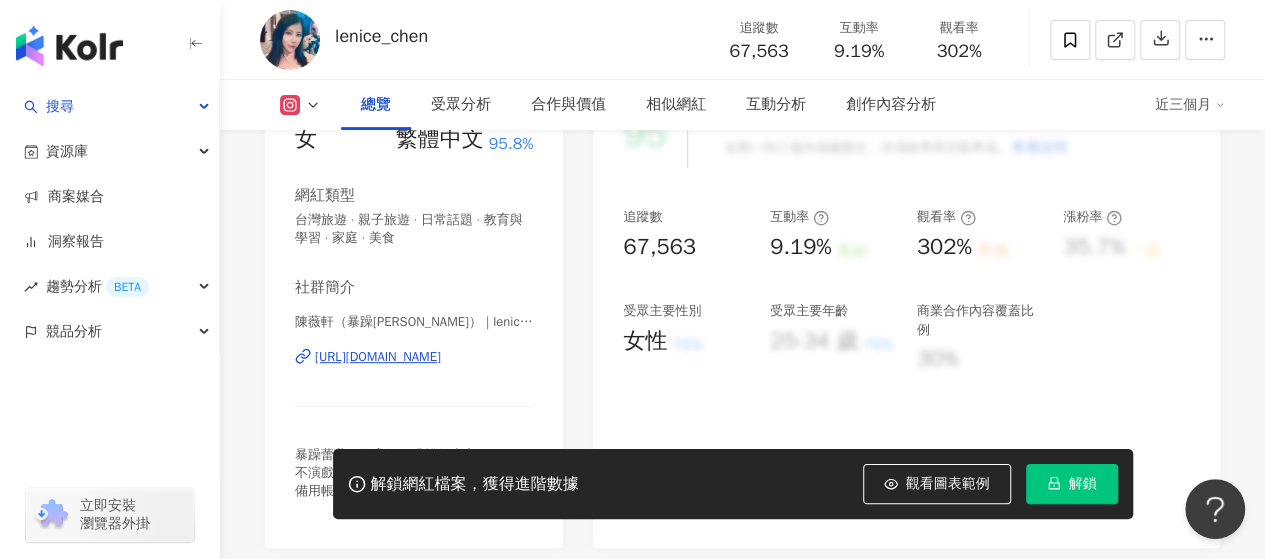 click on "https://www.instagram.com/lenice_chen/" at bounding box center (378, 357) 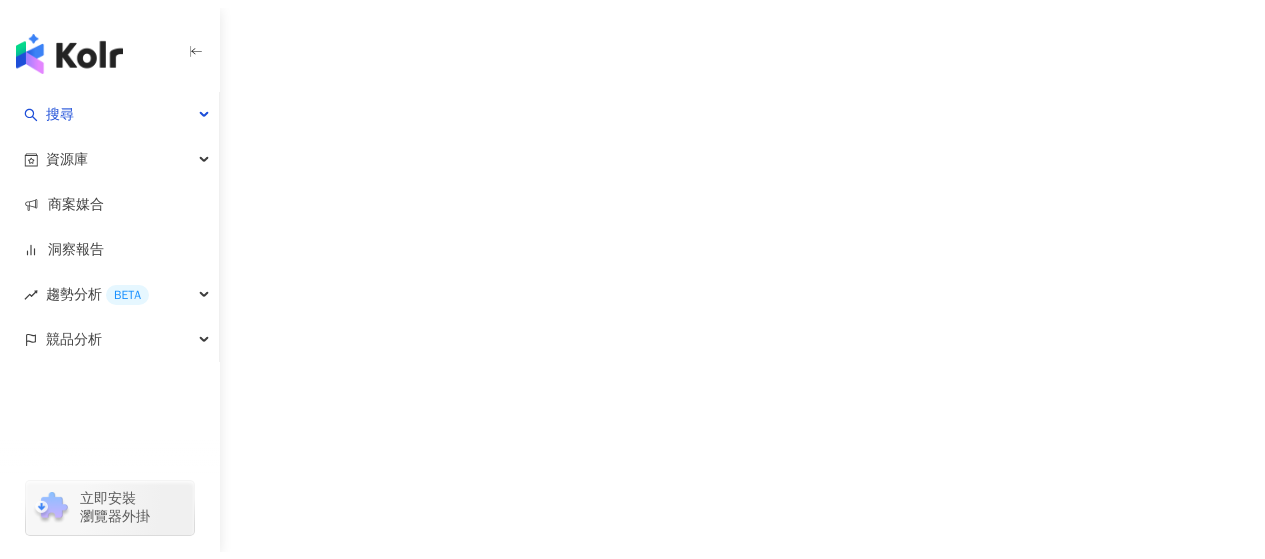 scroll, scrollTop: 0, scrollLeft: 0, axis: both 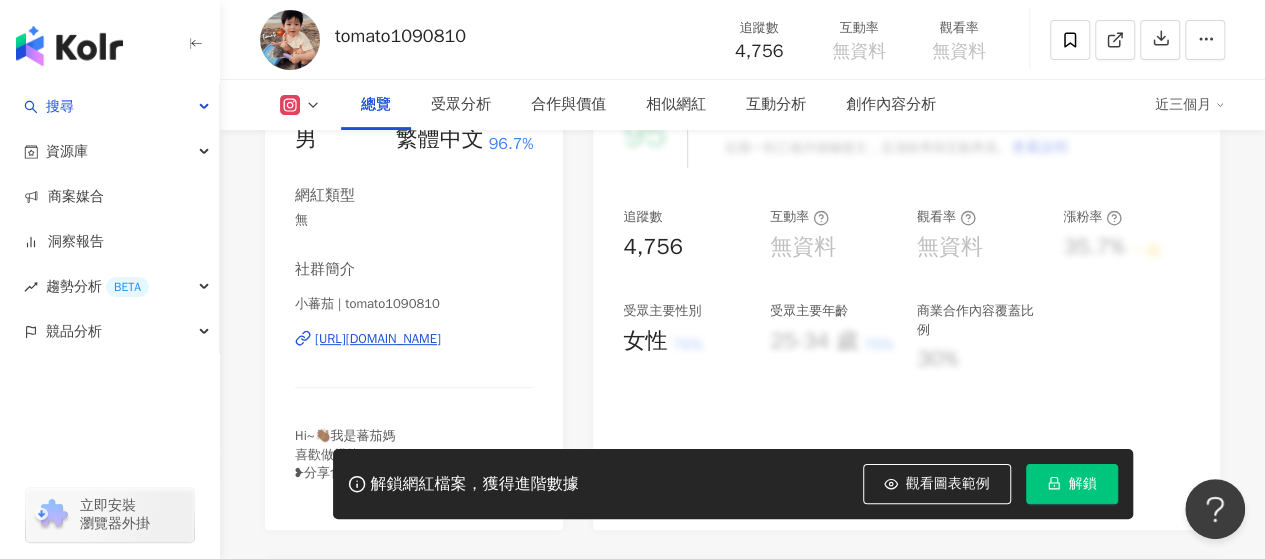 click on "[URL][DOMAIN_NAME]" at bounding box center [378, 339] 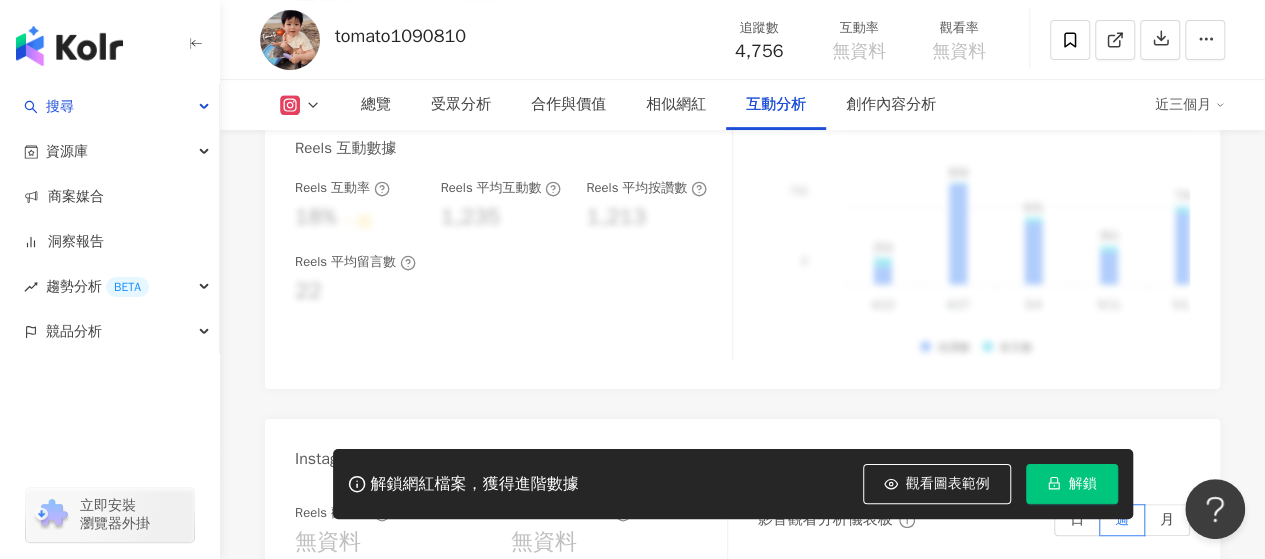 scroll, scrollTop: 4600, scrollLeft: 0, axis: vertical 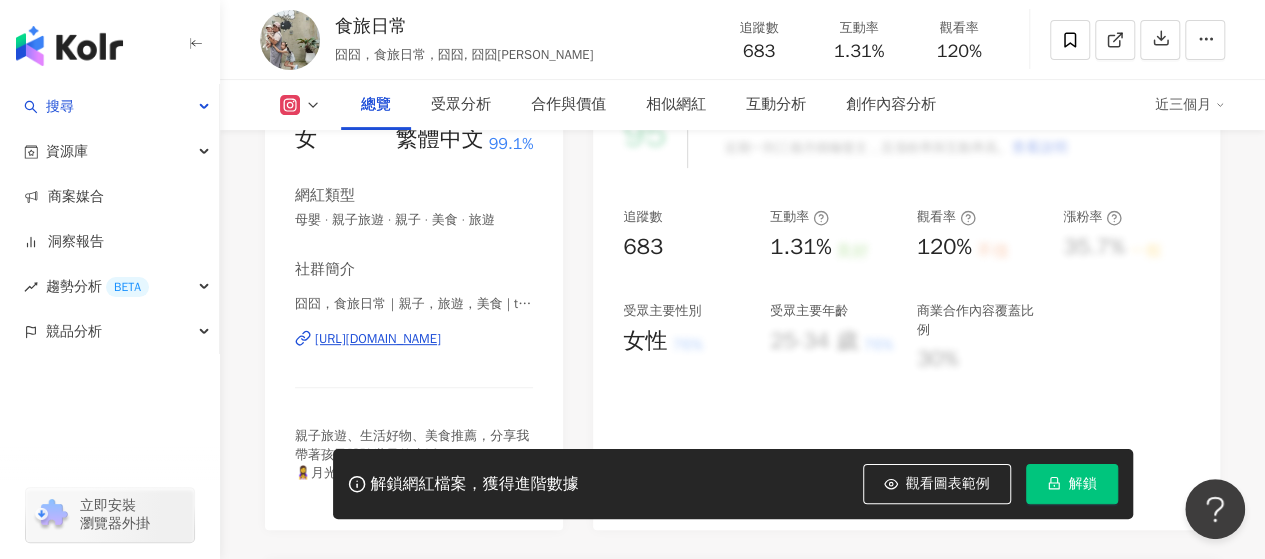 click on "[URL][DOMAIN_NAME]" at bounding box center (378, 339) 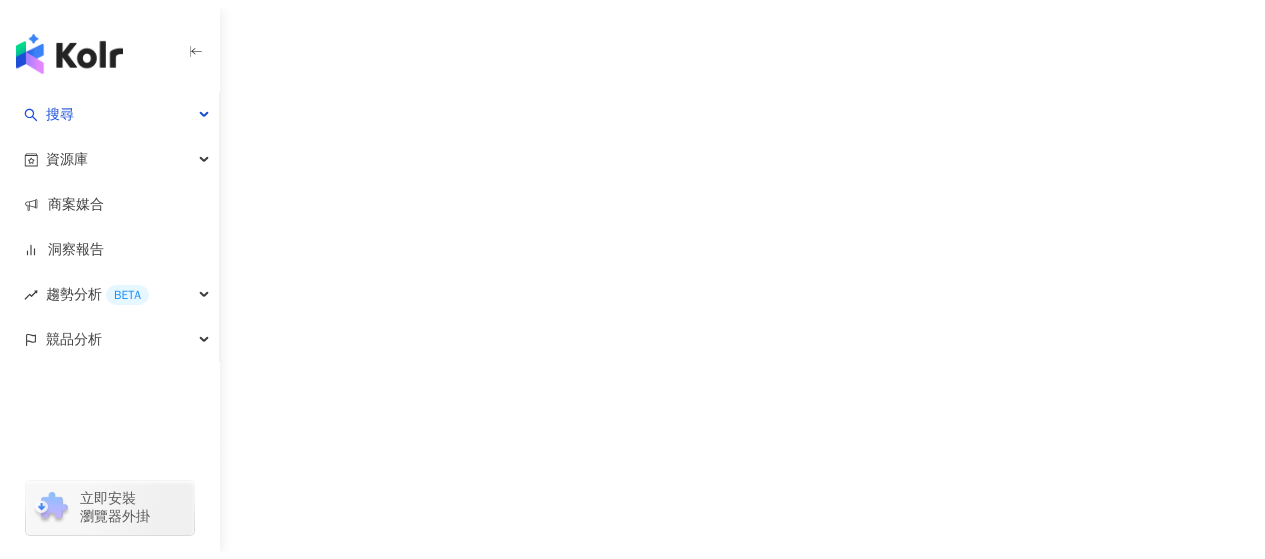 scroll, scrollTop: 0, scrollLeft: 0, axis: both 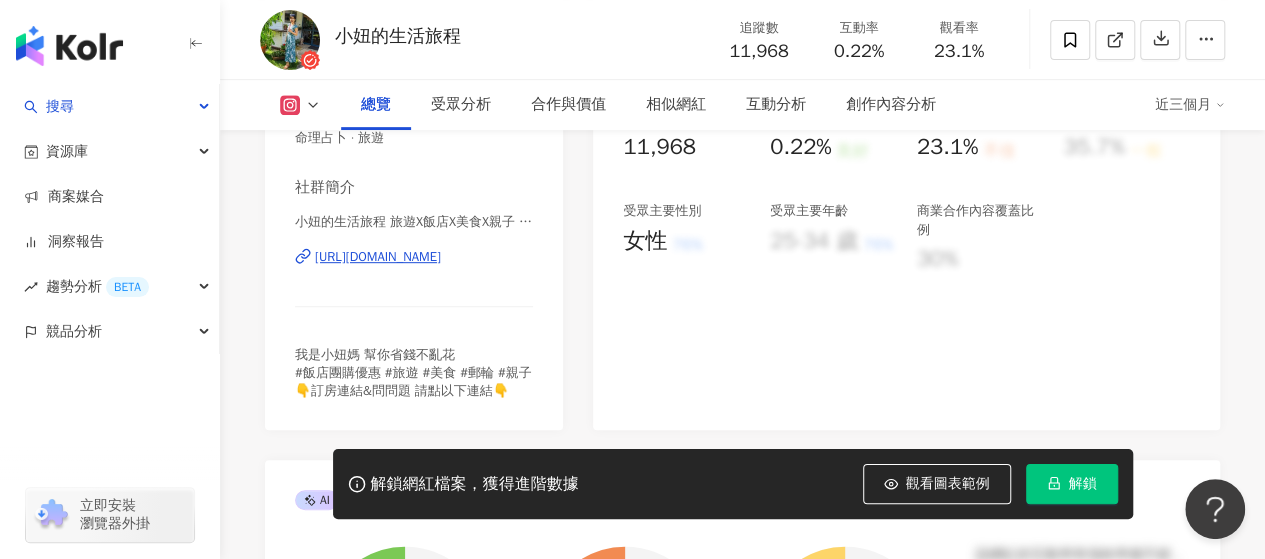 click on "https://www.instagram.com/chenmay1215/" at bounding box center [378, 257] 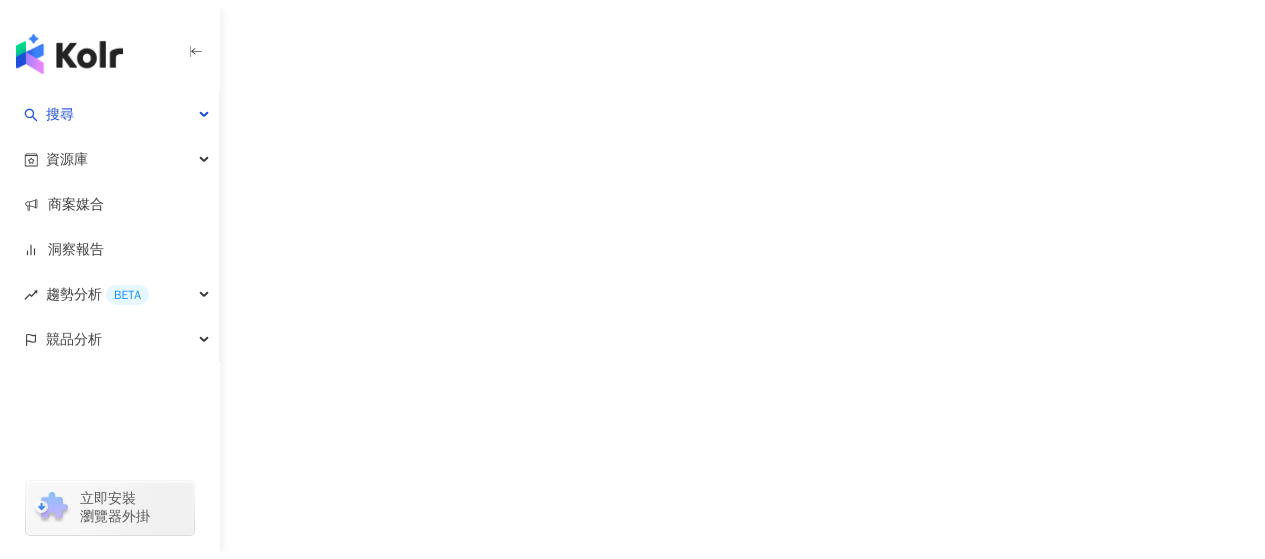scroll, scrollTop: 0, scrollLeft: 0, axis: both 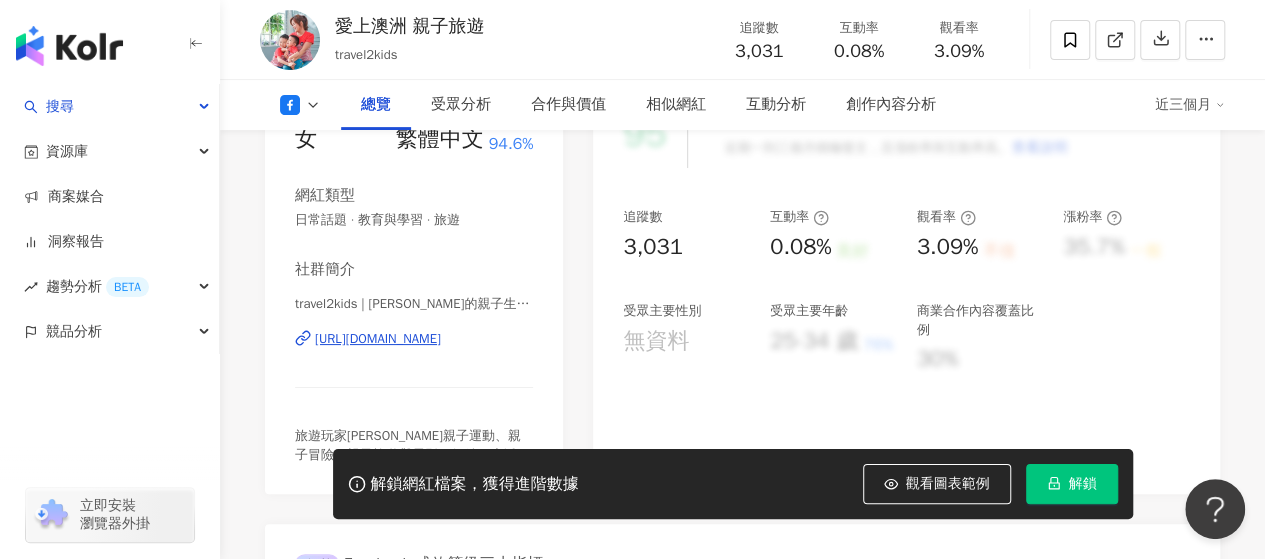 click on "[URL][DOMAIN_NAME]" at bounding box center [378, 339] 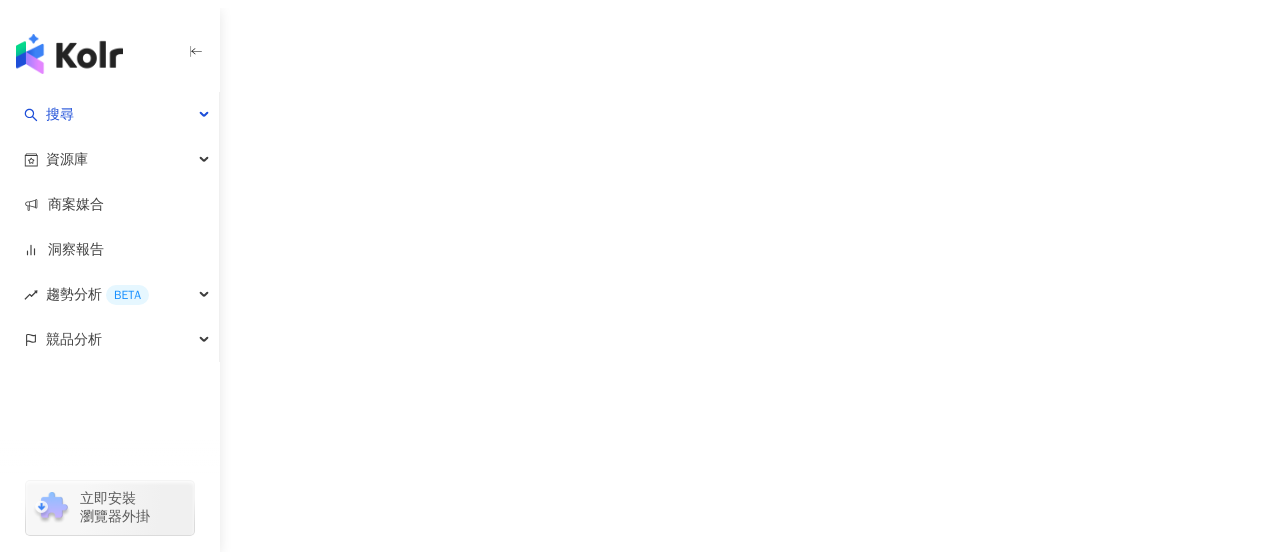 scroll, scrollTop: 0, scrollLeft: 0, axis: both 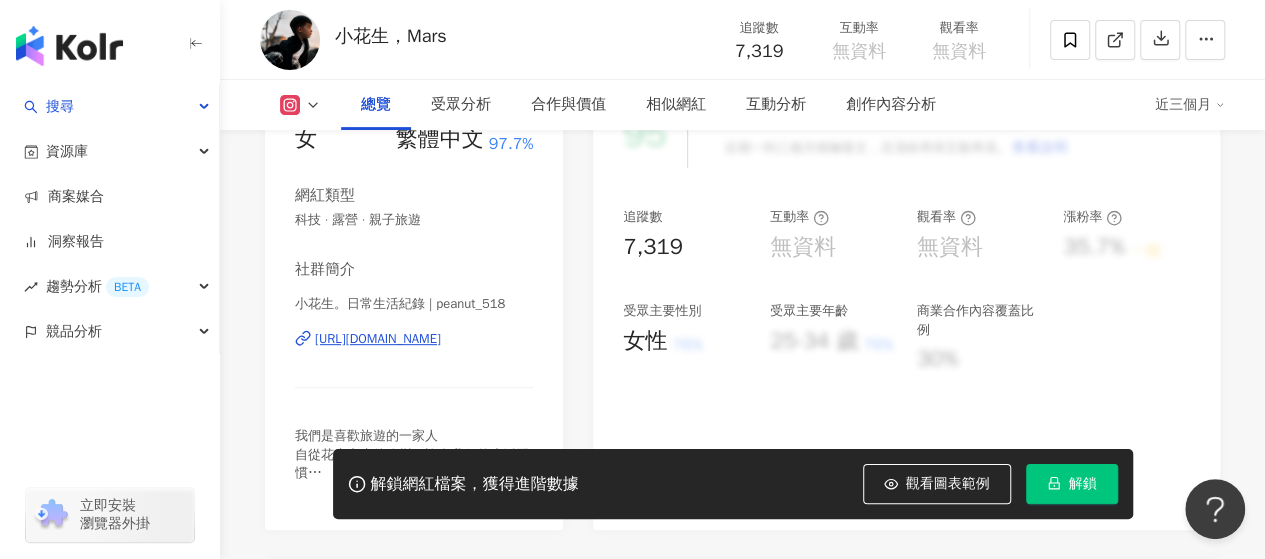 click on "https://www.instagram.com/peanut_518/" at bounding box center (378, 339) 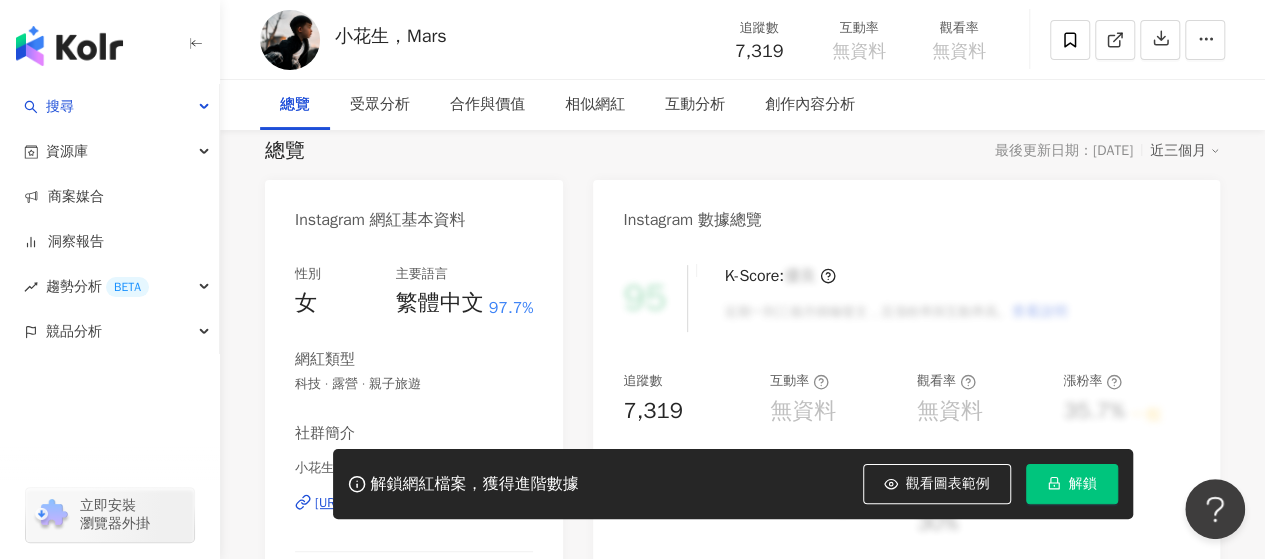 scroll, scrollTop: 0, scrollLeft: 0, axis: both 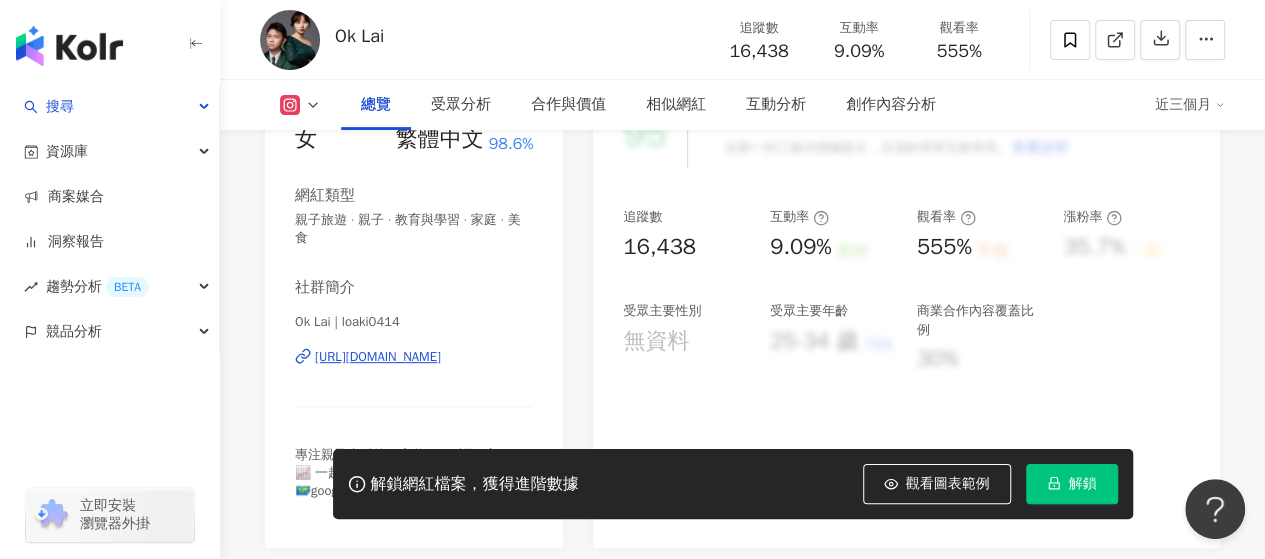 click on "https://www.instagram.com/loaki0414/" at bounding box center (378, 357) 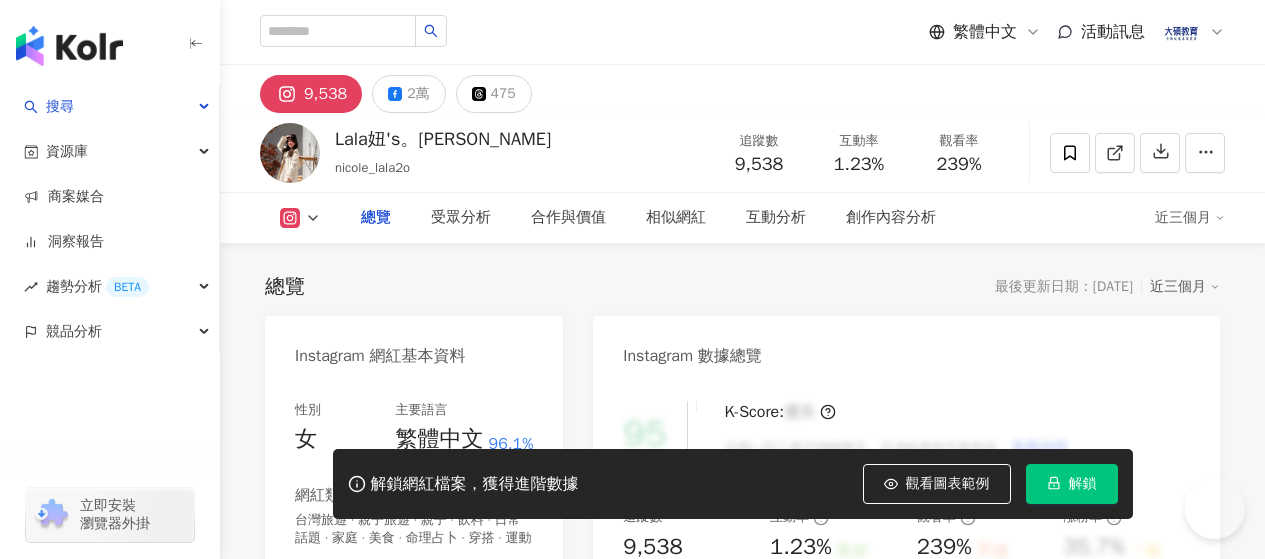 scroll, scrollTop: 0, scrollLeft: 0, axis: both 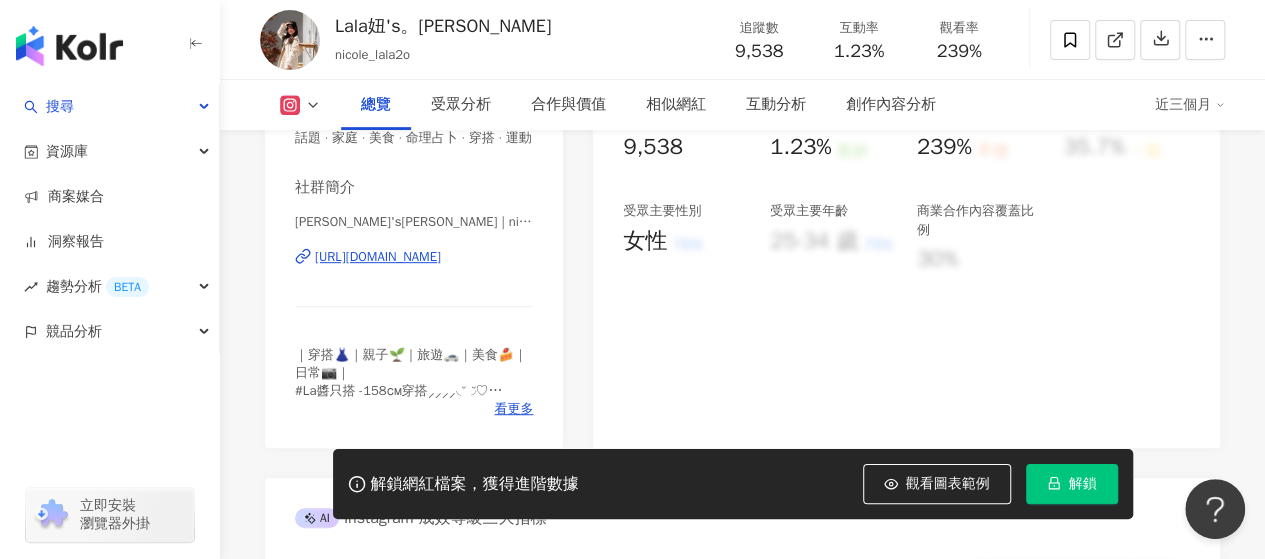 click on "https://www.instagram.com/nicole_lala2o/" at bounding box center (378, 257) 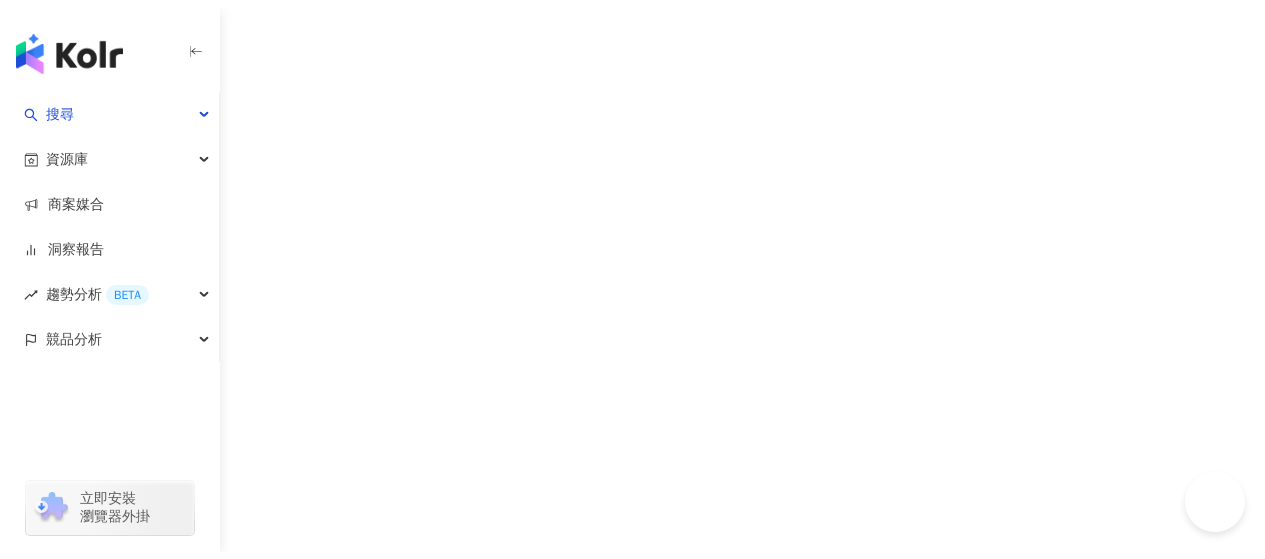scroll, scrollTop: 0, scrollLeft: 0, axis: both 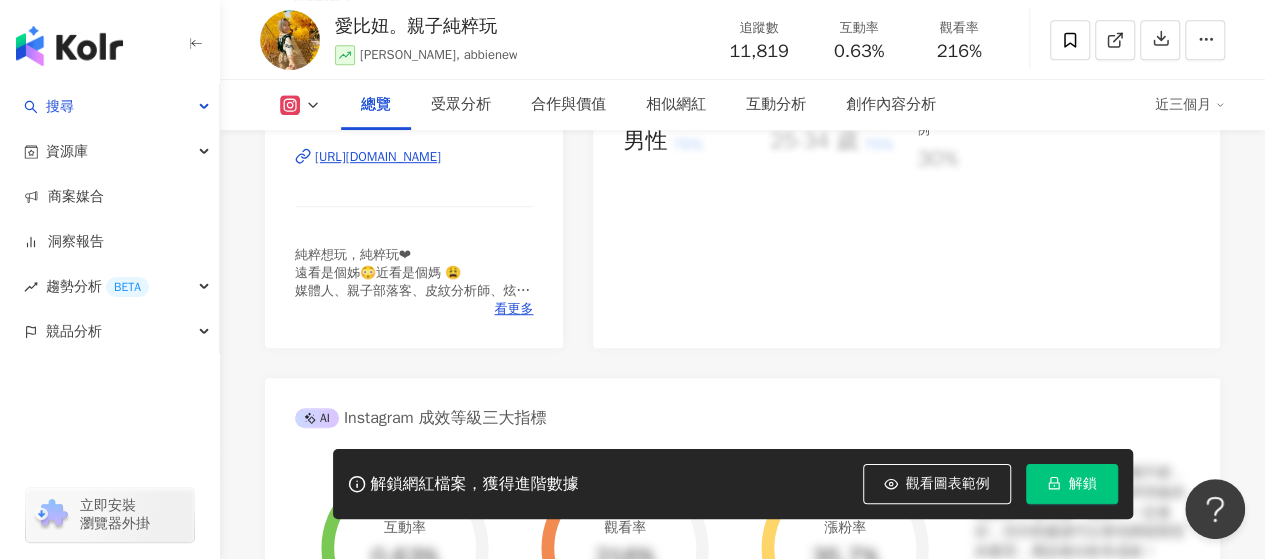 click on "[URL][DOMAIN_NAME]" at bounding box center [378, 157] 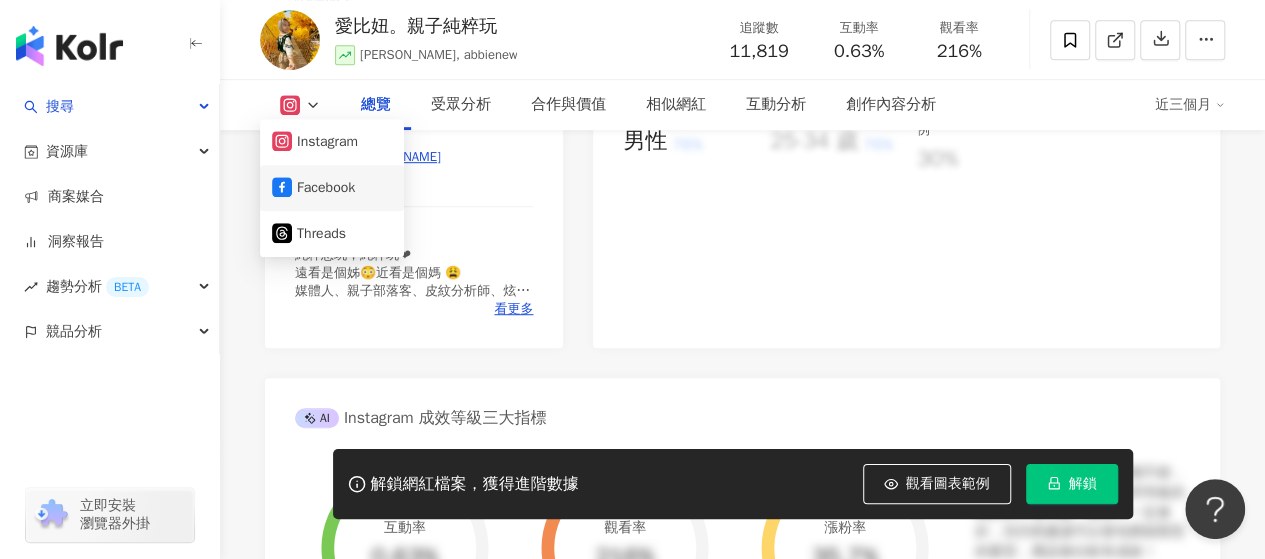 click on "Facebook" at bounding box center (332, 188) 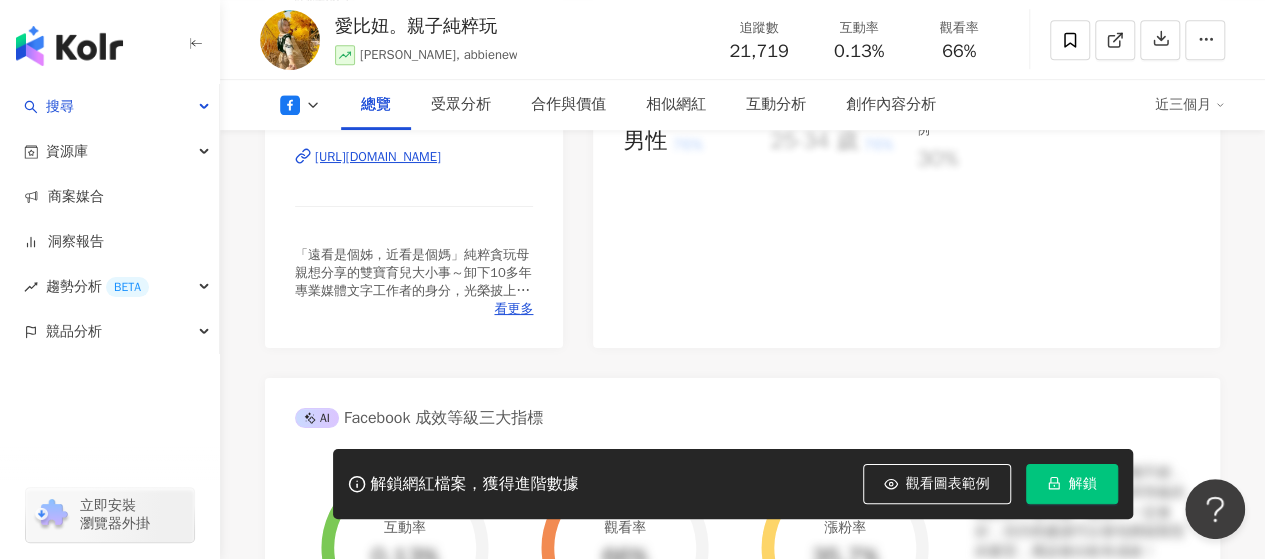 click on "[URL][DOMAIN_NAME]" at bounding box center [378, 157] 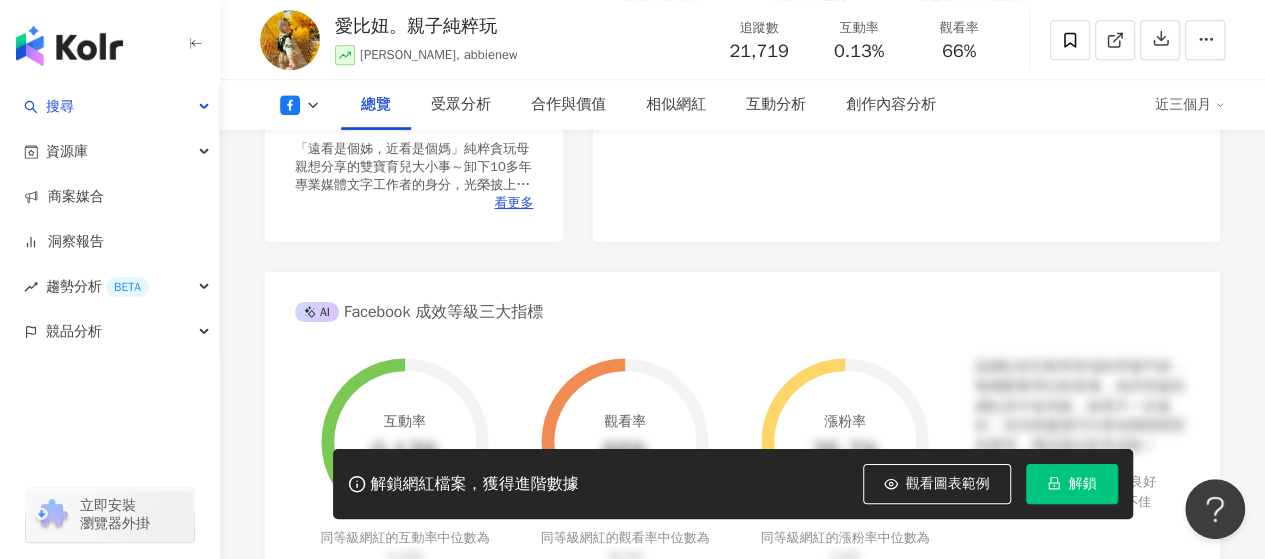scroll, scrollTop: 500, scrollLeft: 0, axis: vertical 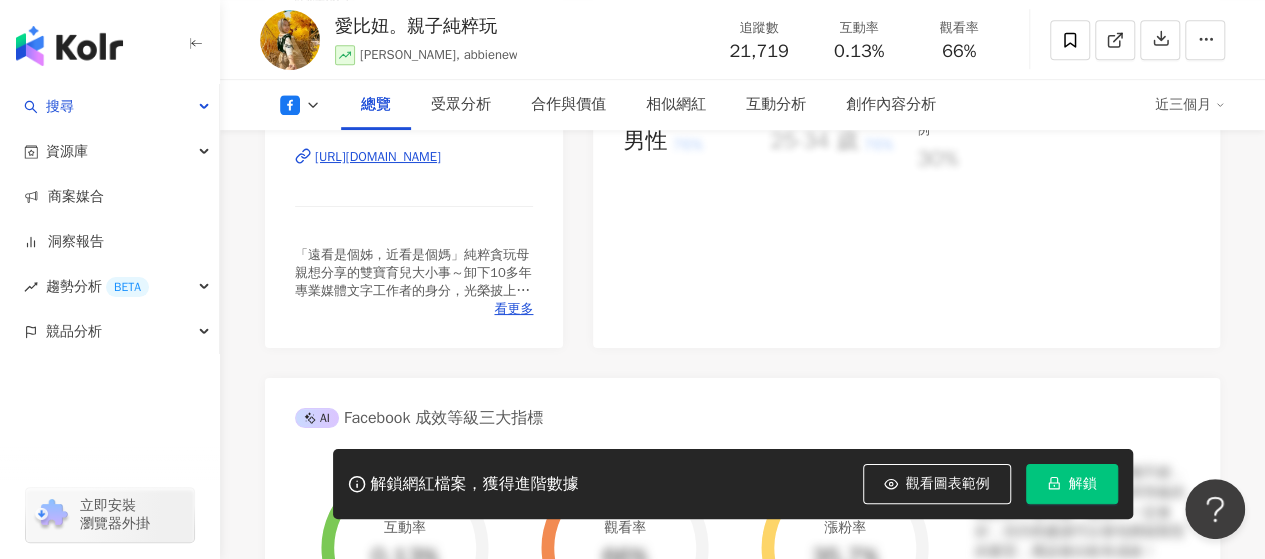click on "看更多" at bounding box center (513, 309) 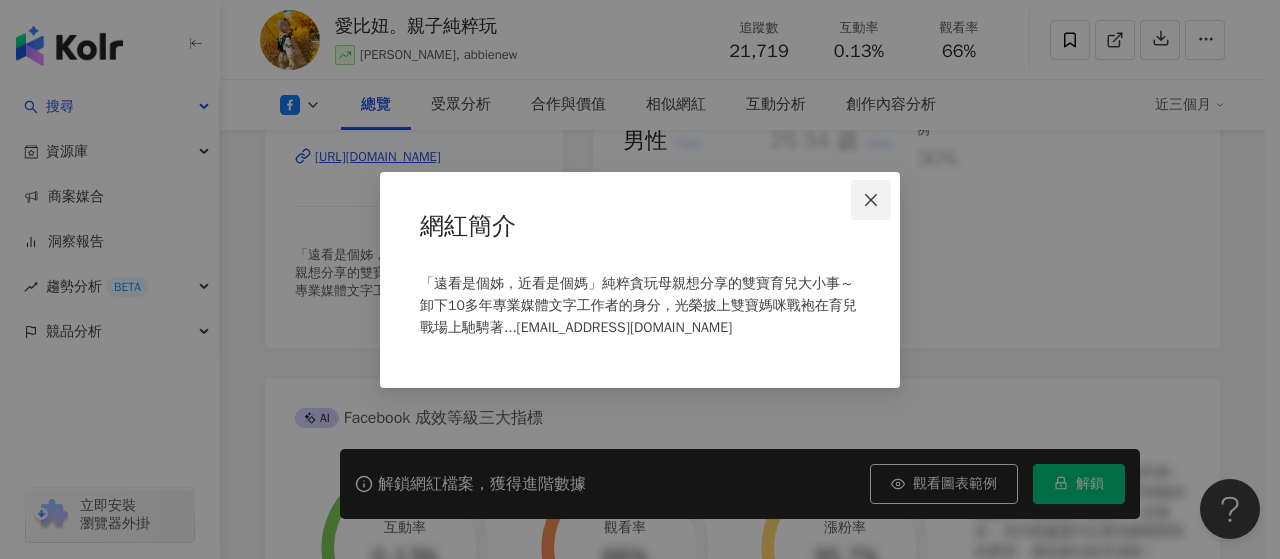 click 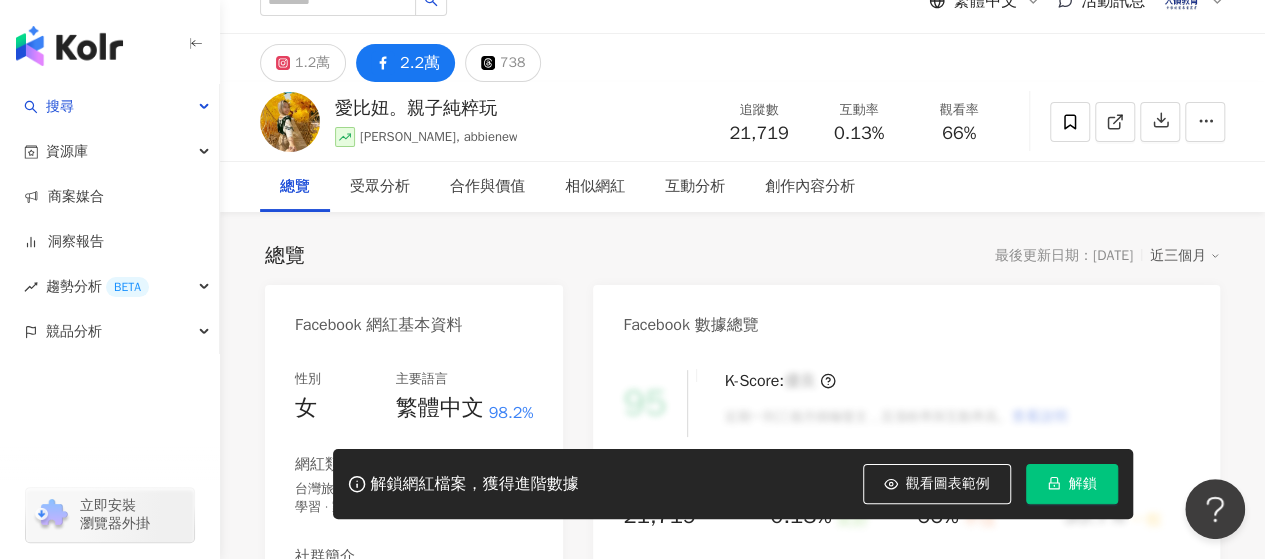 scroll, scrollTop: 0, scrollLeft: 0, axis: both 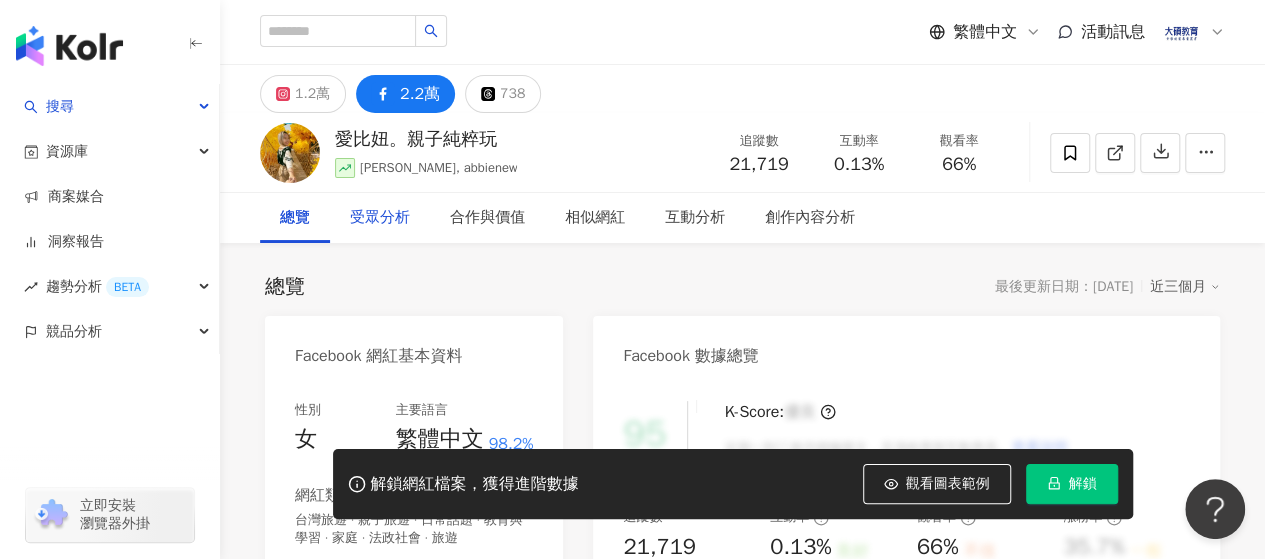 click on "受眾分析" at bounding box center (380, 218) 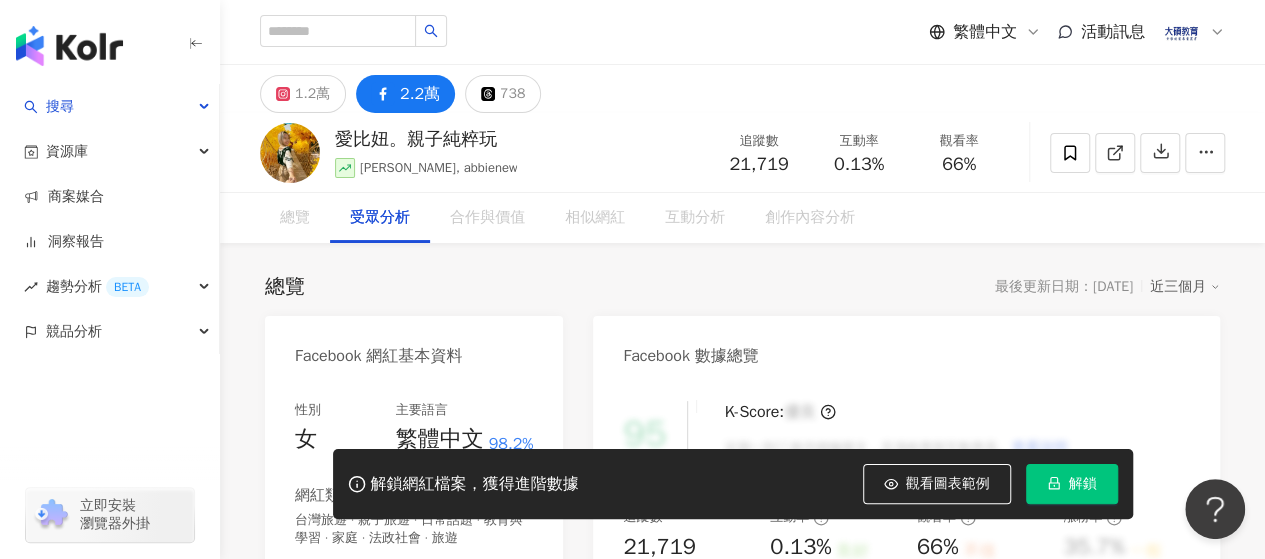 scroll, scrollTop: 1756, scrollLeft: 0, axis: vertical 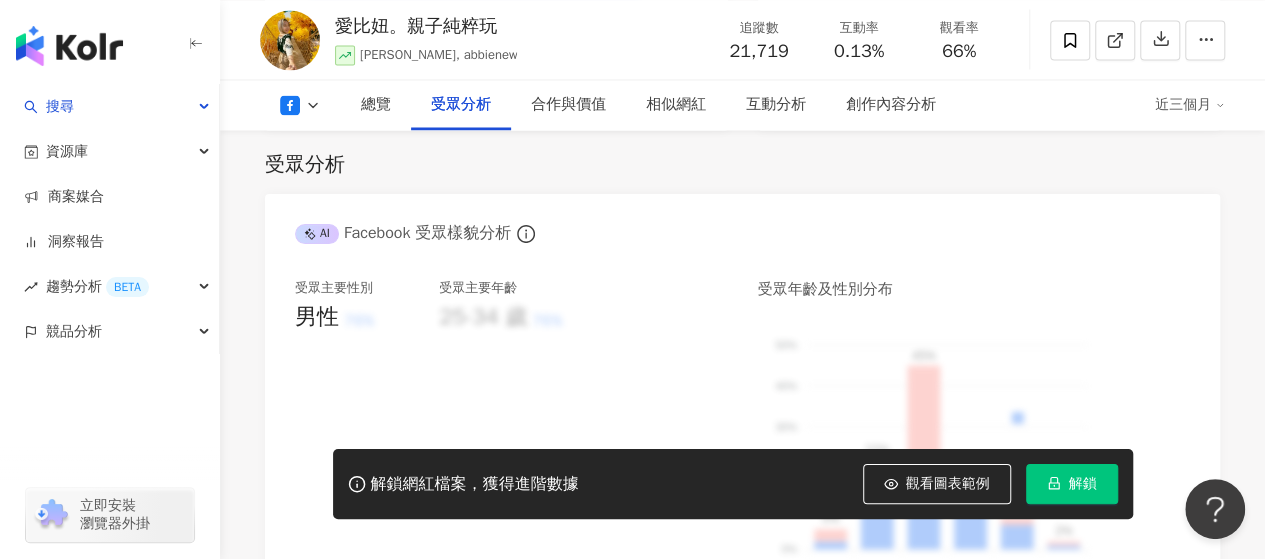 click on "受眾分析" at bounding box center [742, 165] 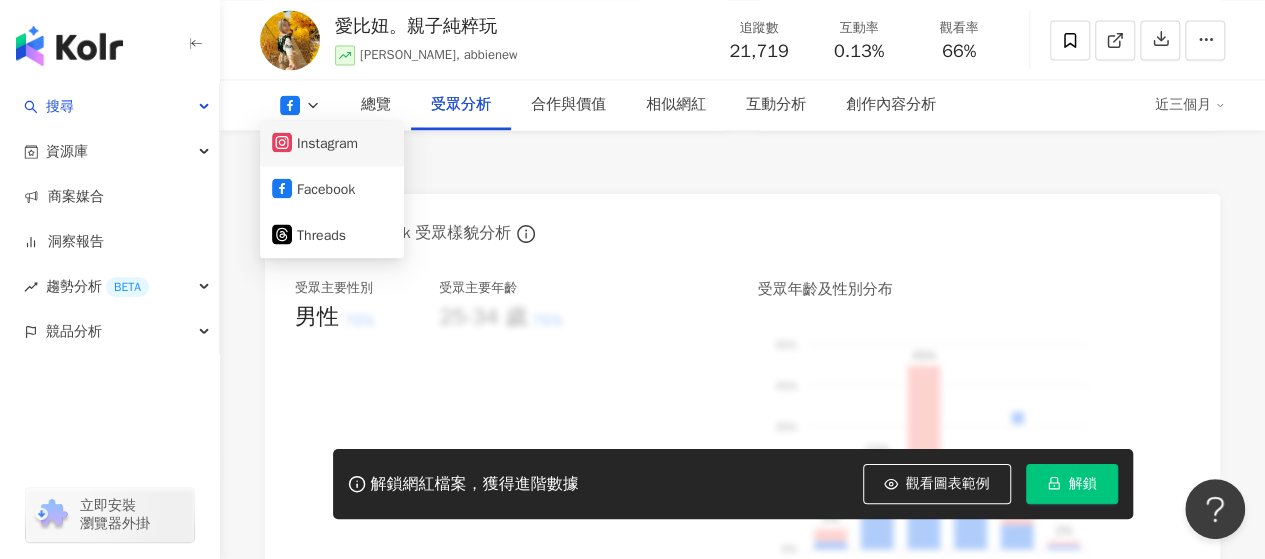 click on "Instagram" at bounding box center (332, 143) 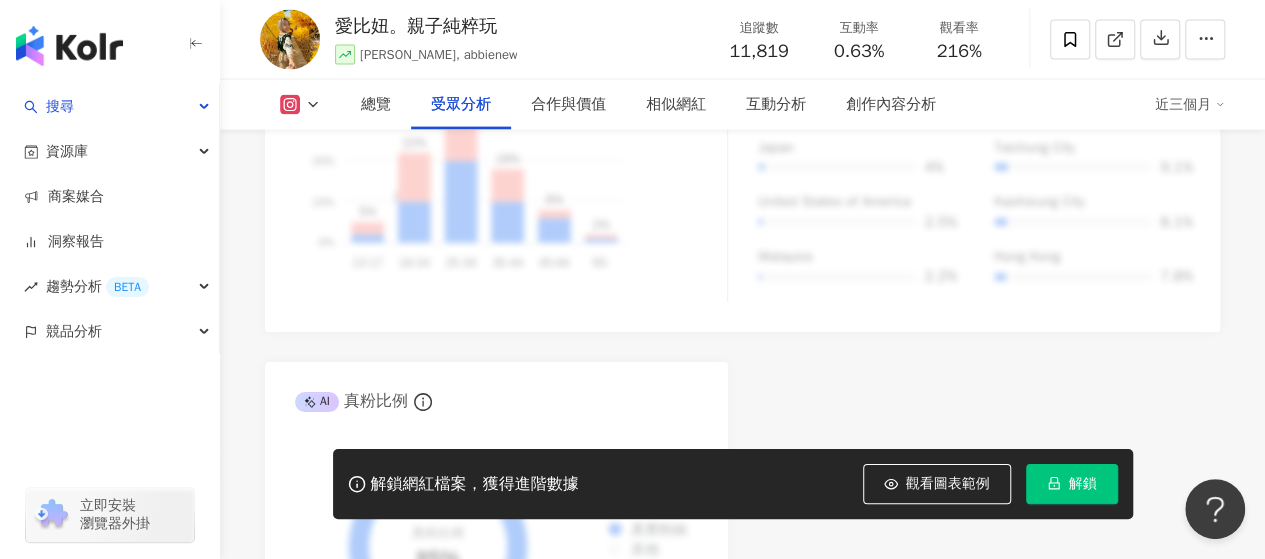 scroll, scrollTop: 1756, scrollLeft: 0, axis: vertical 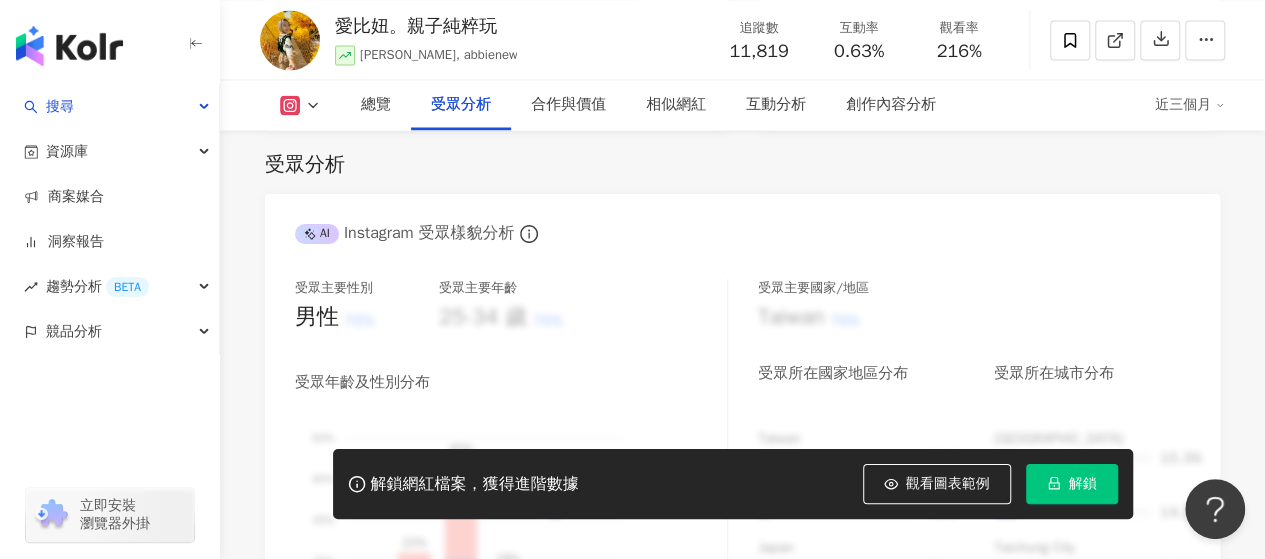 click 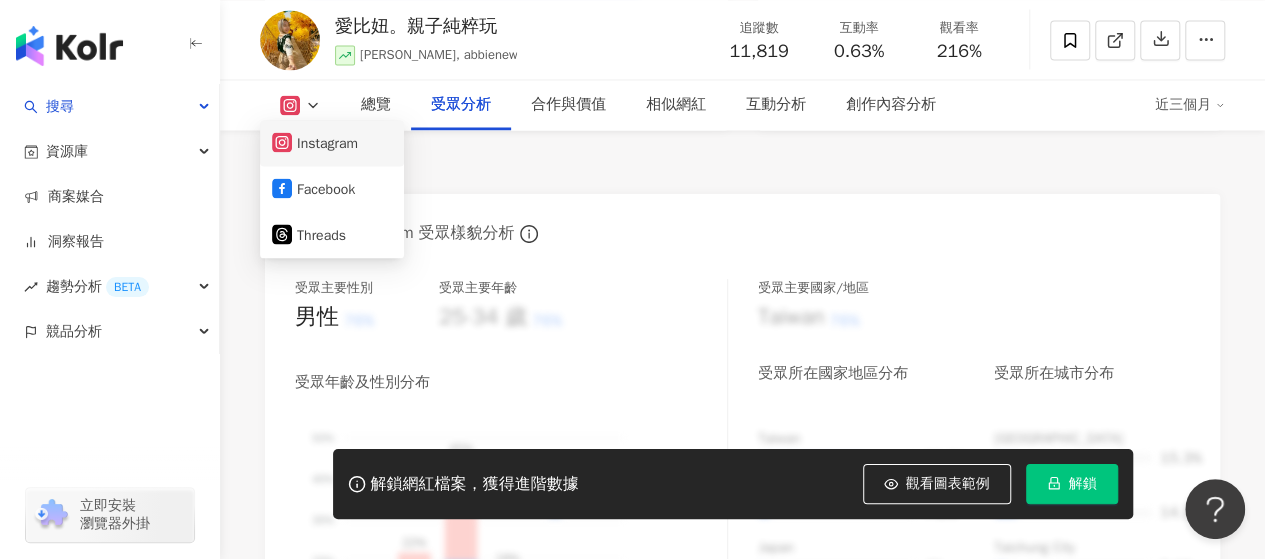 click on "Instagram" at bounding box center [332, 143] 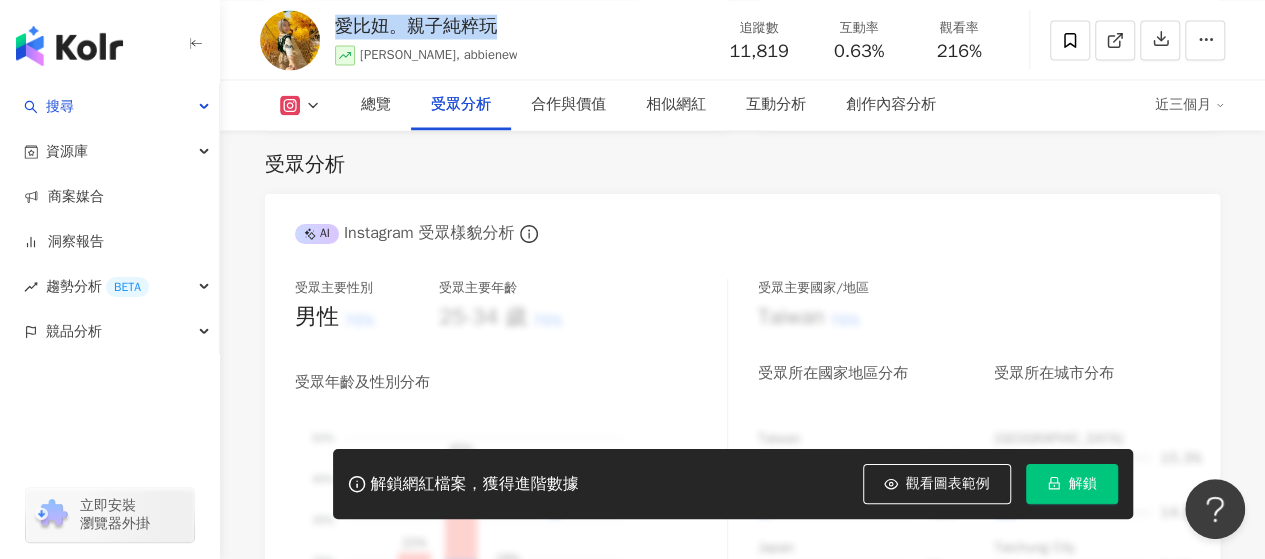 drag, startPoint x: 529, startPoint y: 27, endPoint x: 338, endPoint y: 25, distance: 191.01047 